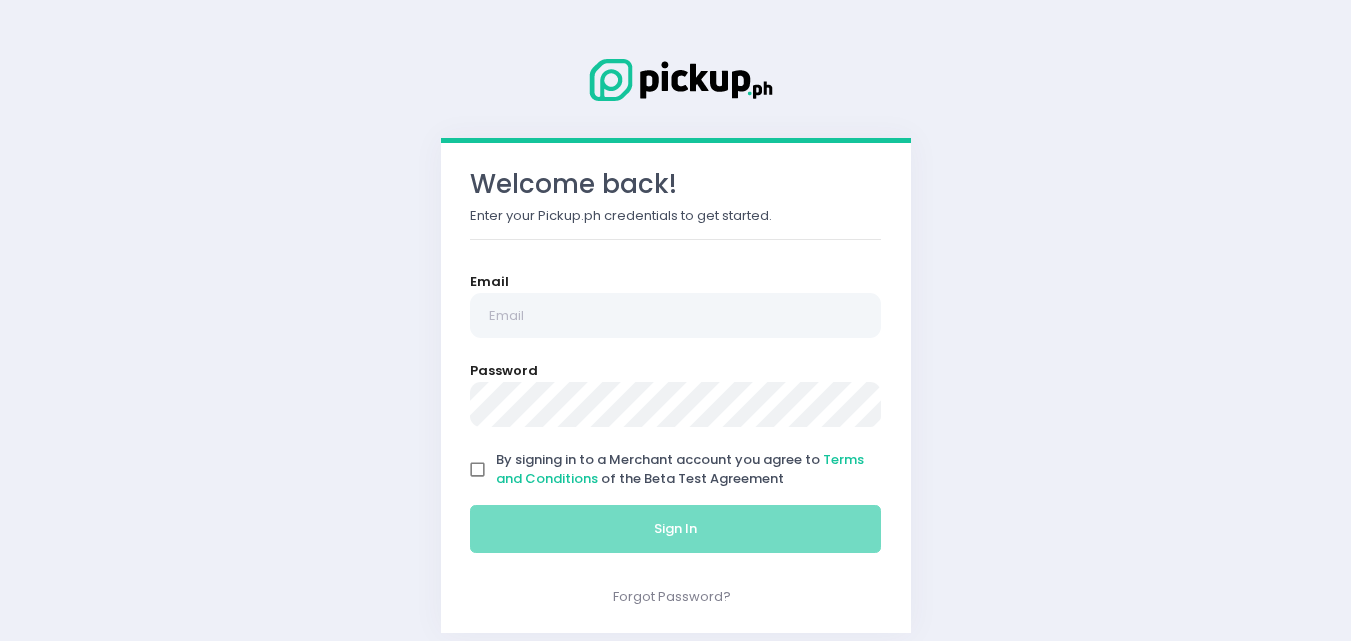 scroll, scrollTop: 0, scrollLeft: 0, axis: both 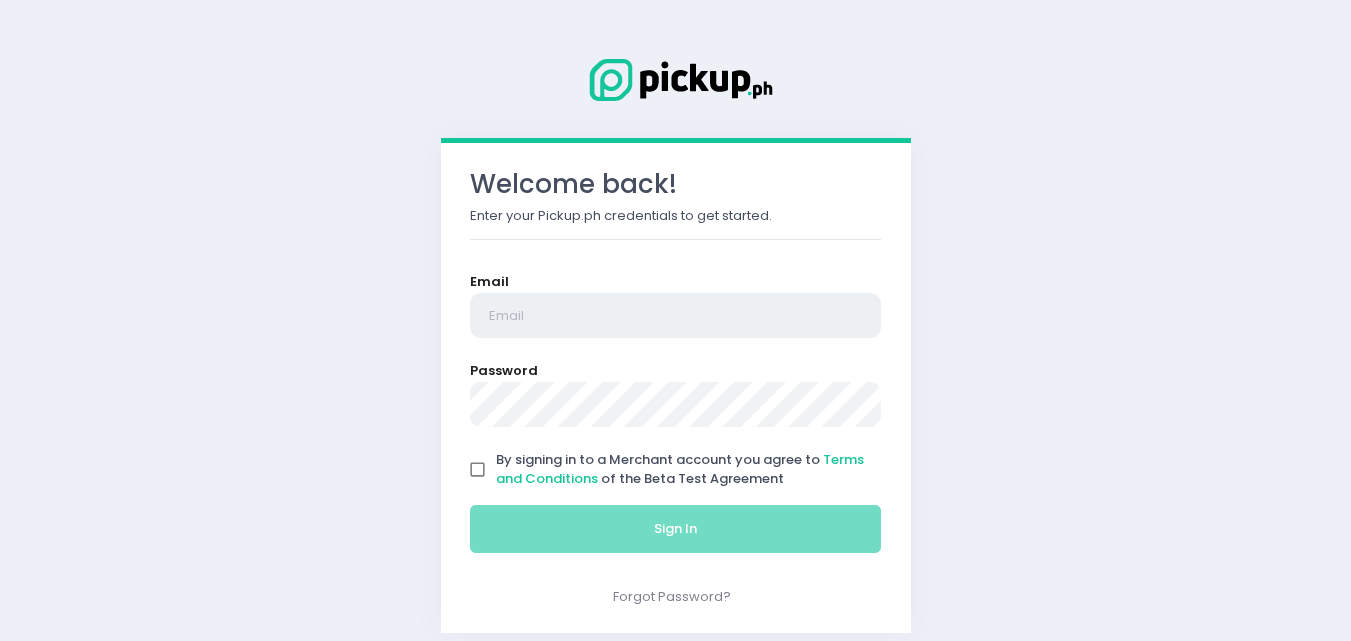 click at bounding box center [676, 316] 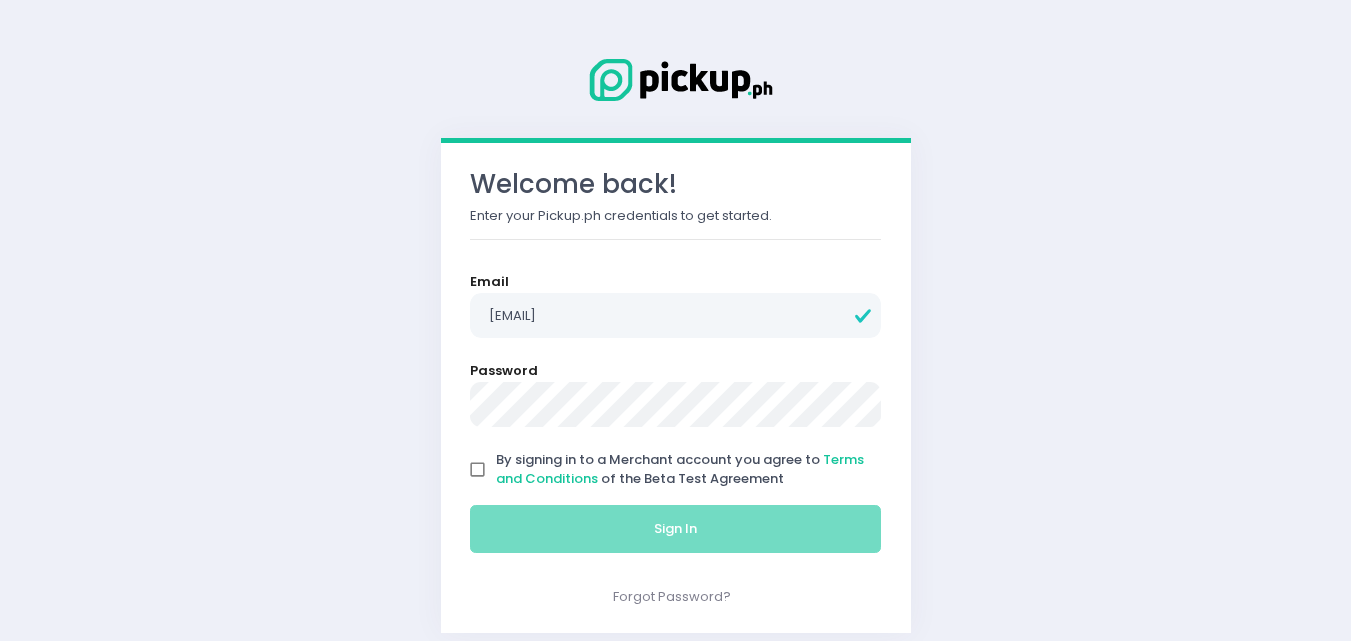 click on "By signing in to a Merchant account you agree to   Terms and Conditions   of the Beta Test Agreement" at bounding box center [478, 470] 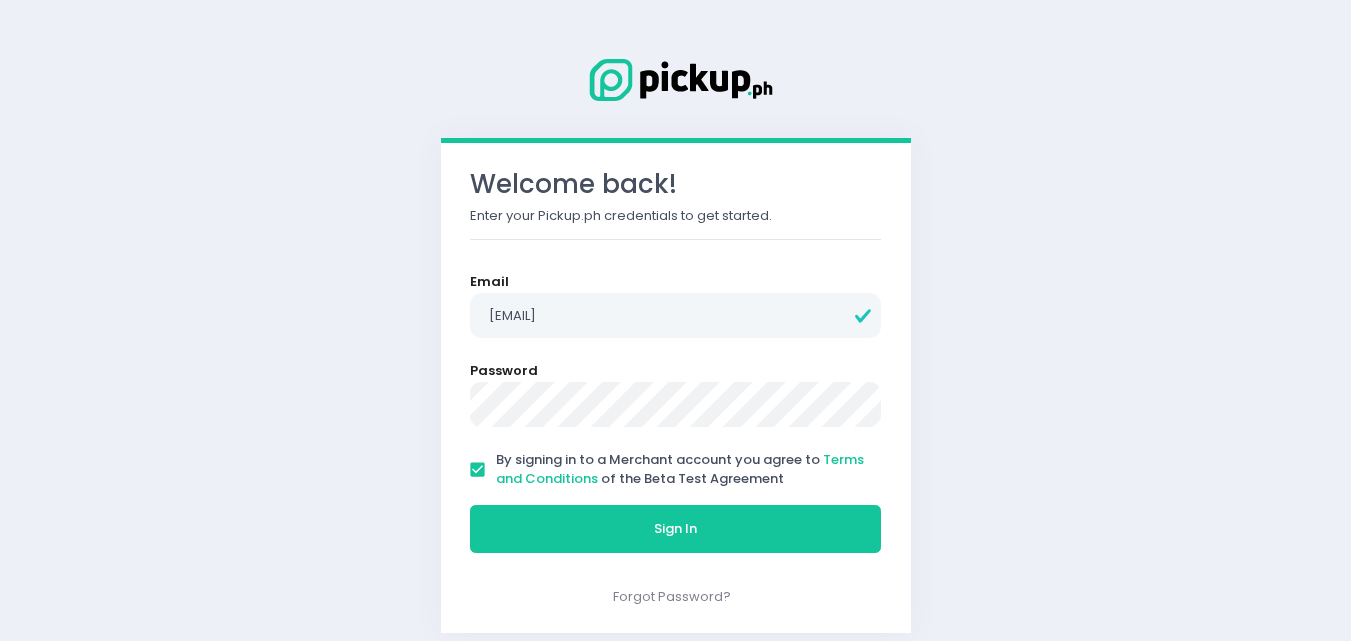 click on "Sign In" at bounding box center (676, 529) 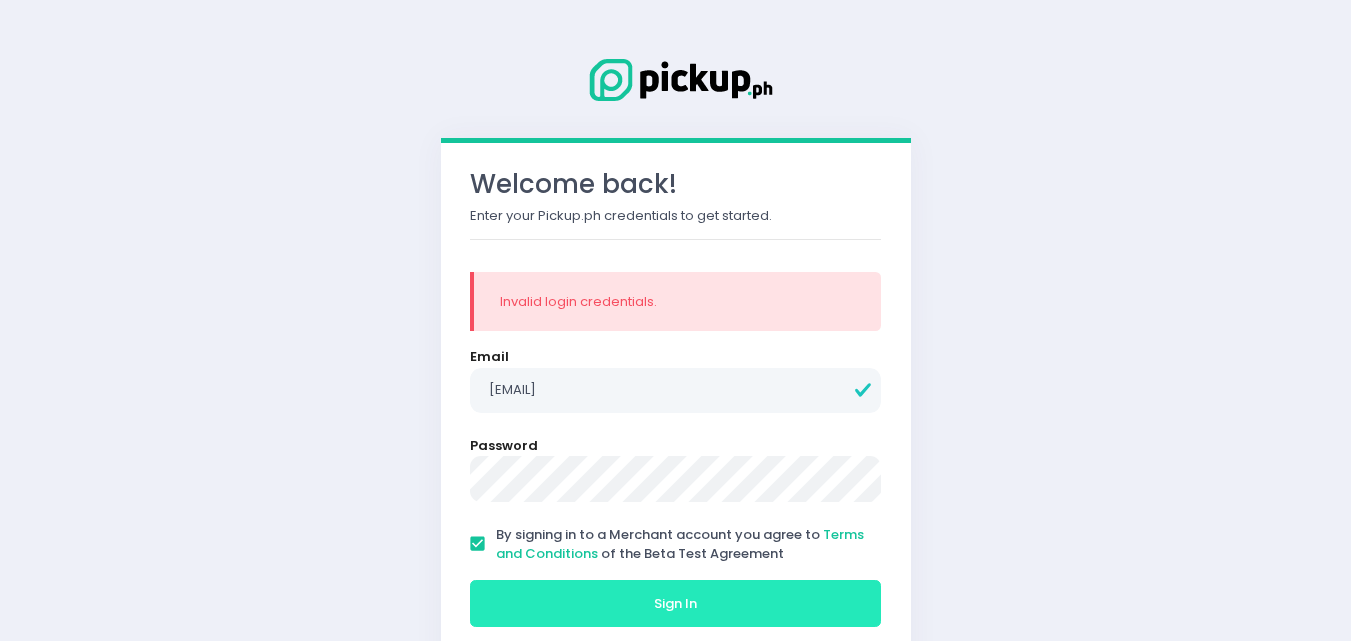 click on "Sign In" at bounding box center (676, 604) 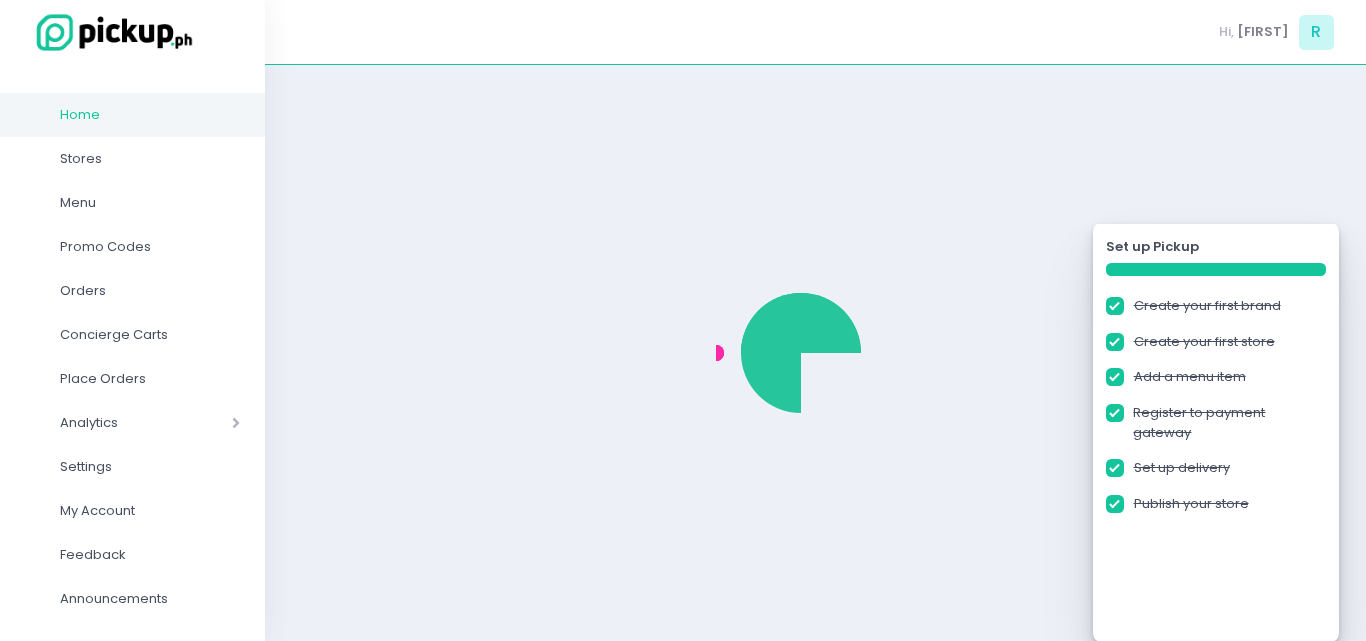 checkbox on "true" 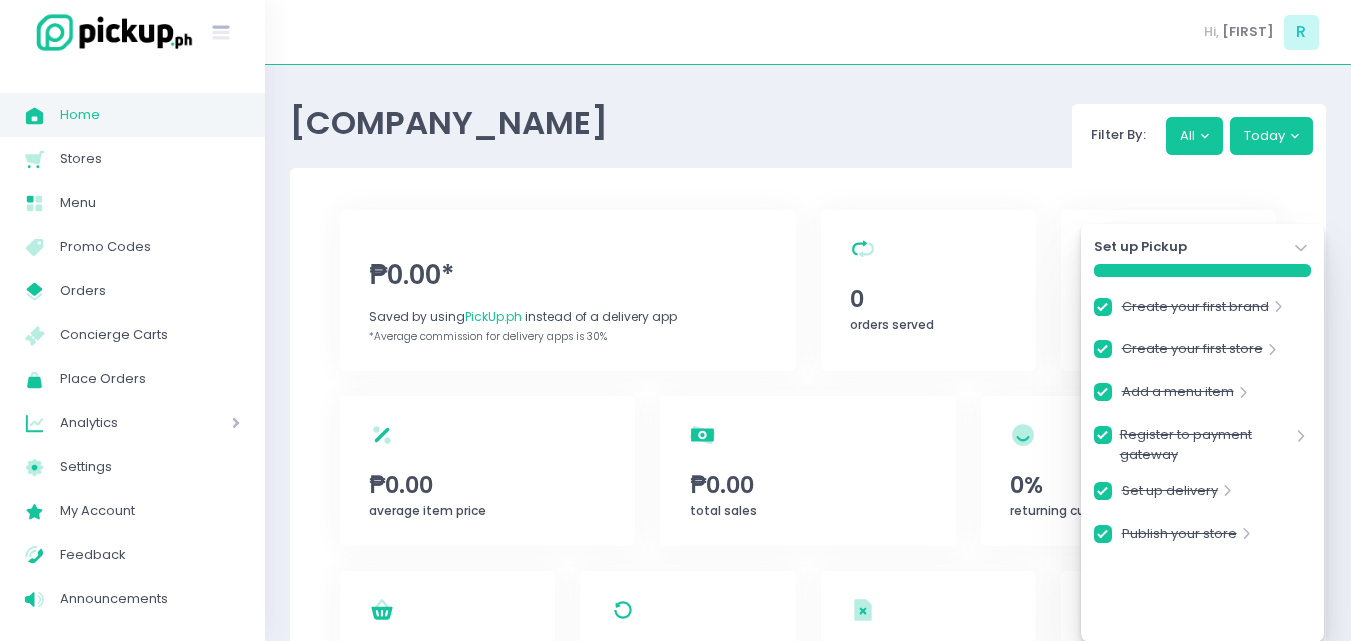 click on "₱0.00* Saved by using  PickUp.ph   instead of a delivery app *Average commission for delivery apps is 30% orders served Created with Sketch. 0 orders served orders Created with Sketch. 0  orders average item price Created with Sketch. ₱0.00 average item price total sales Created with Sketch. ₱0.00 total sales returning customers Created with Sketch. 0% returning customers item sold Created with Sketch. 0 item sold items remade Created with Sketch. Coming Soon items remade orders cancelled Created with Sketch. 0 orders cancelled refunded orders Created with Sketch. 0 refunded orders Sold Items by Brand We don't have any records yet. Top 3 Items We don't have any records yet." at bounding box center [808, 567] 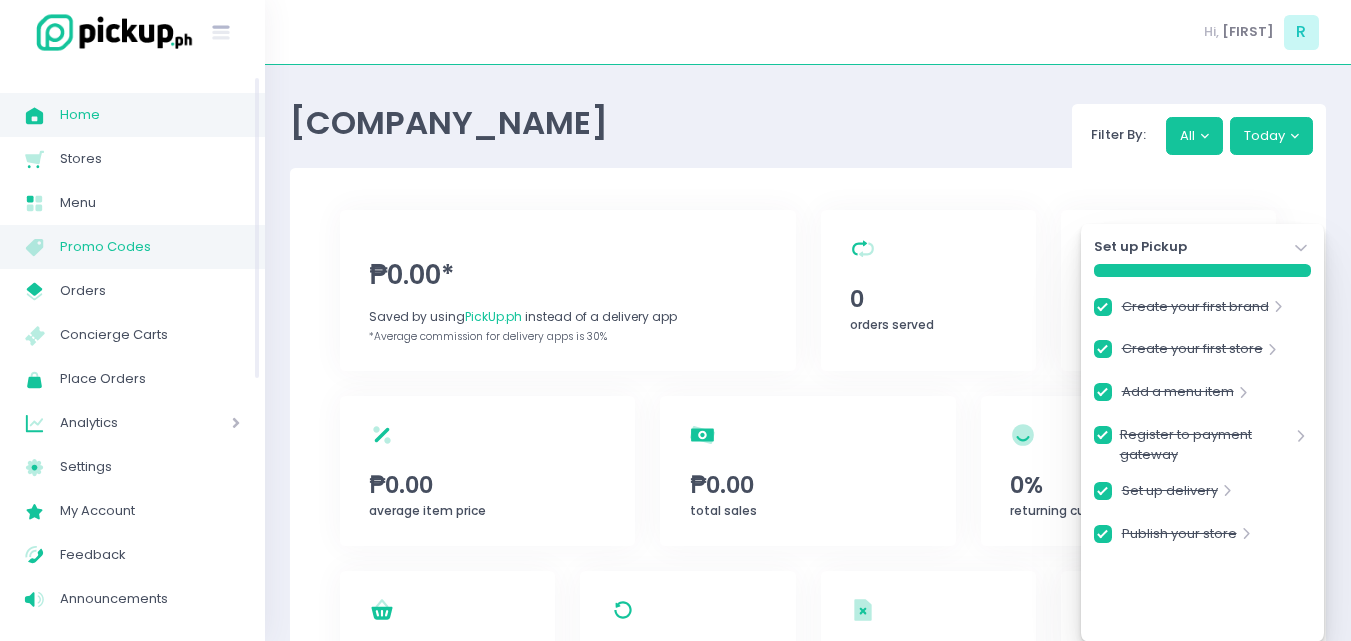 click on "Promo Codes" at bounding box center (150, 247) 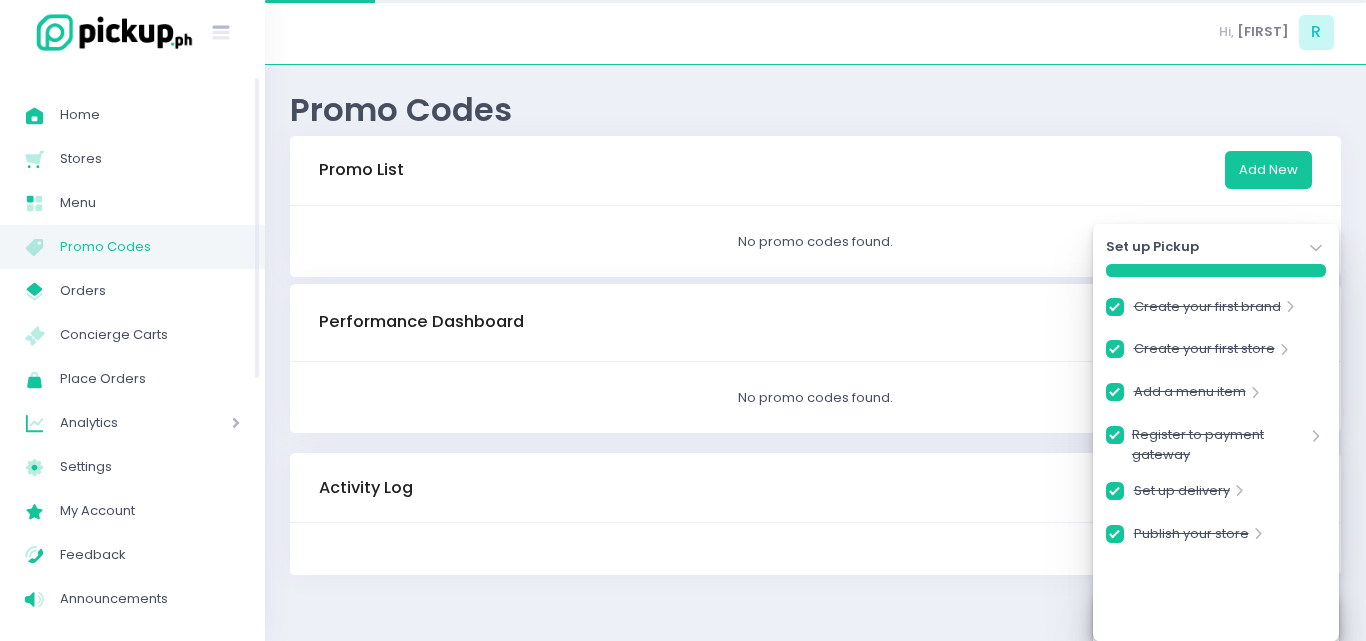 checkbox on "true" 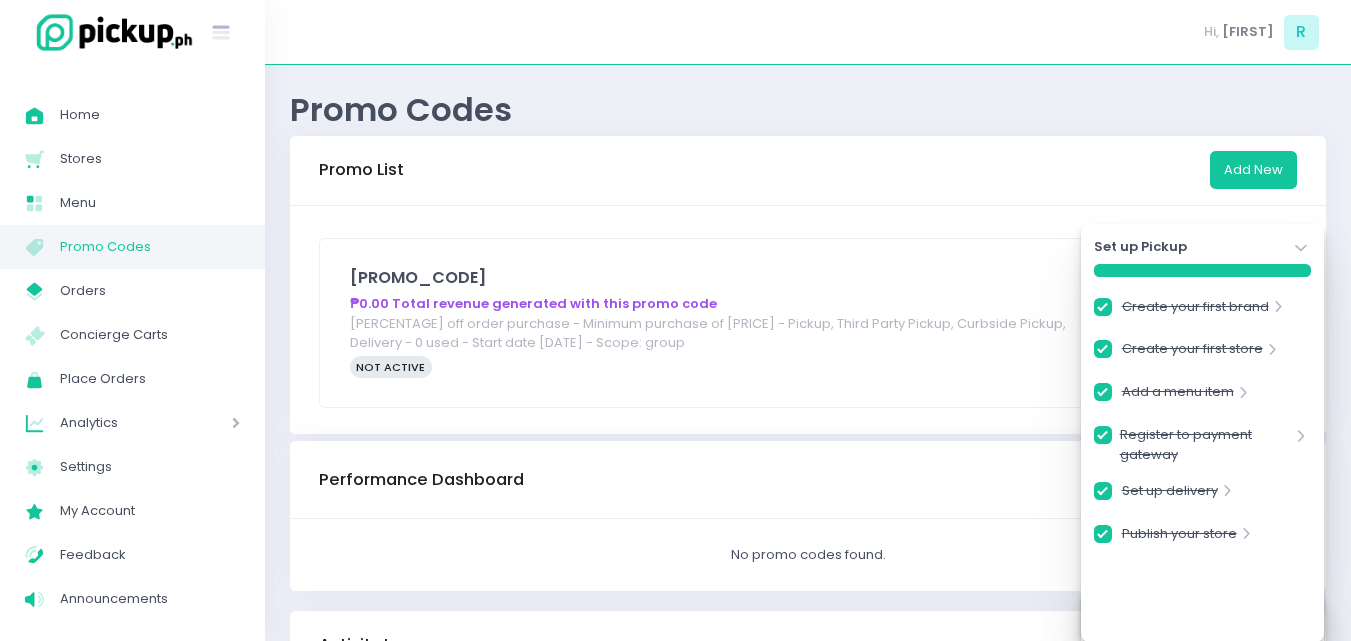 click on "Promo List Add New" at bounding box center (808, 171) 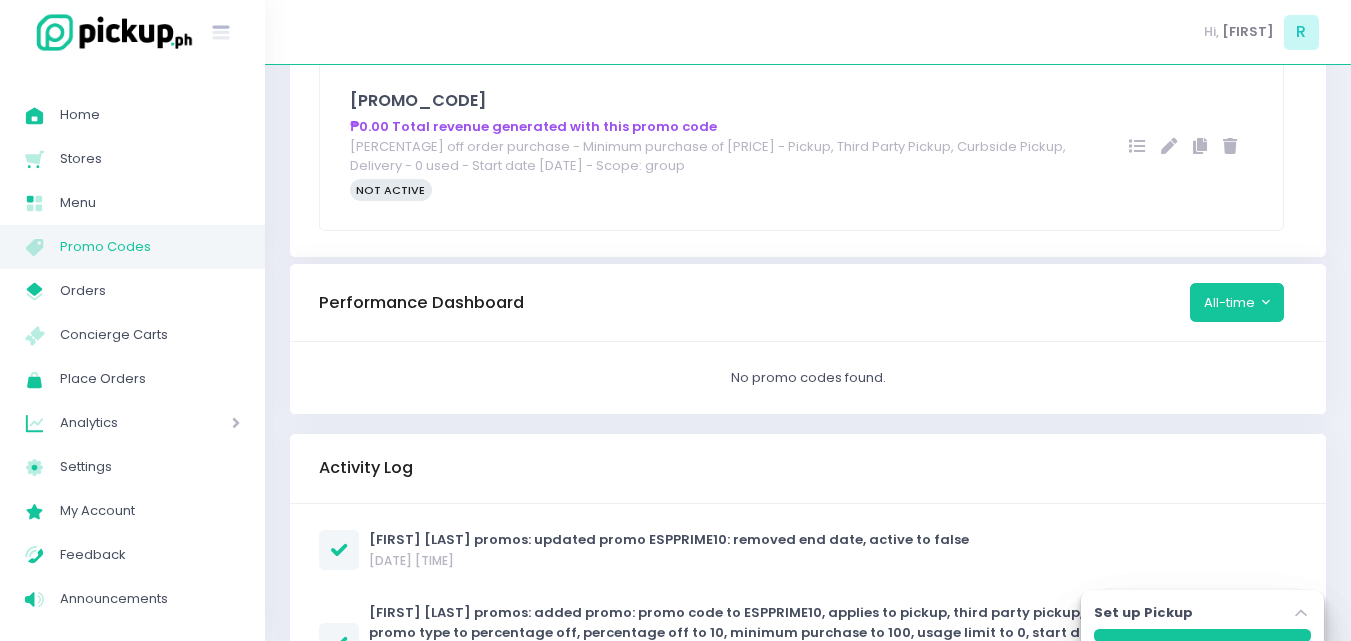scroll, scrollTop: 173, scrollLeft: 0, axis: vertical 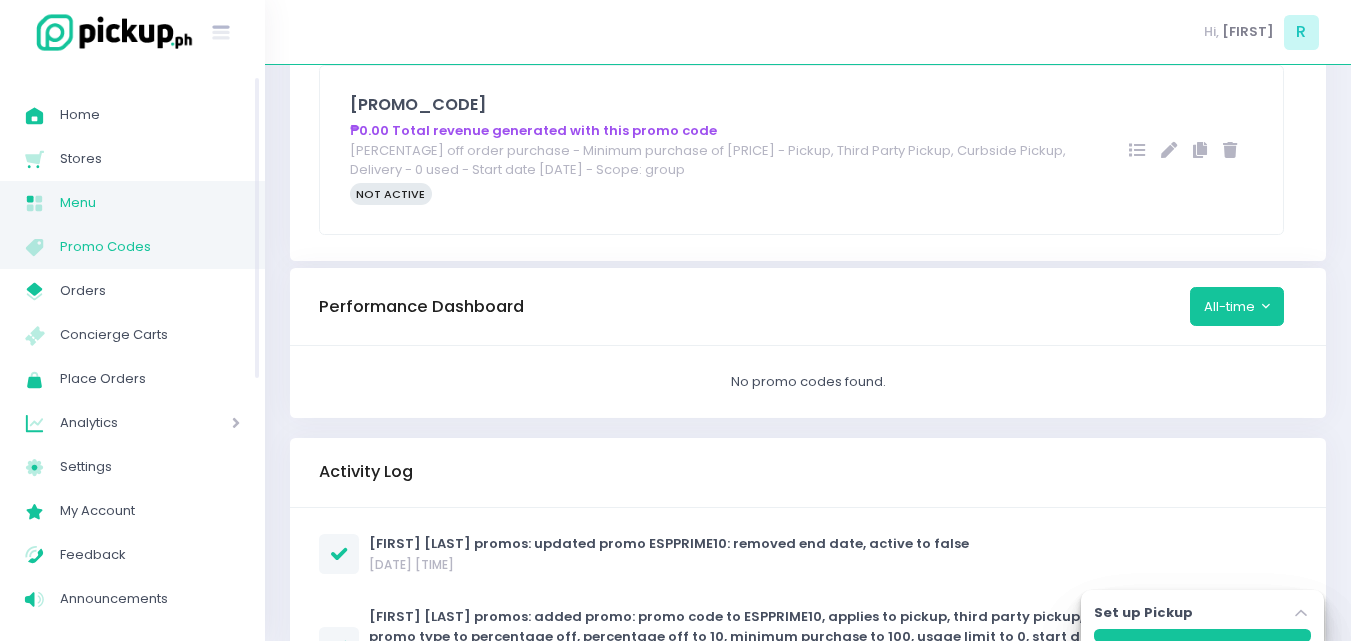 click on "Menu" at bounding box center (150, 203) 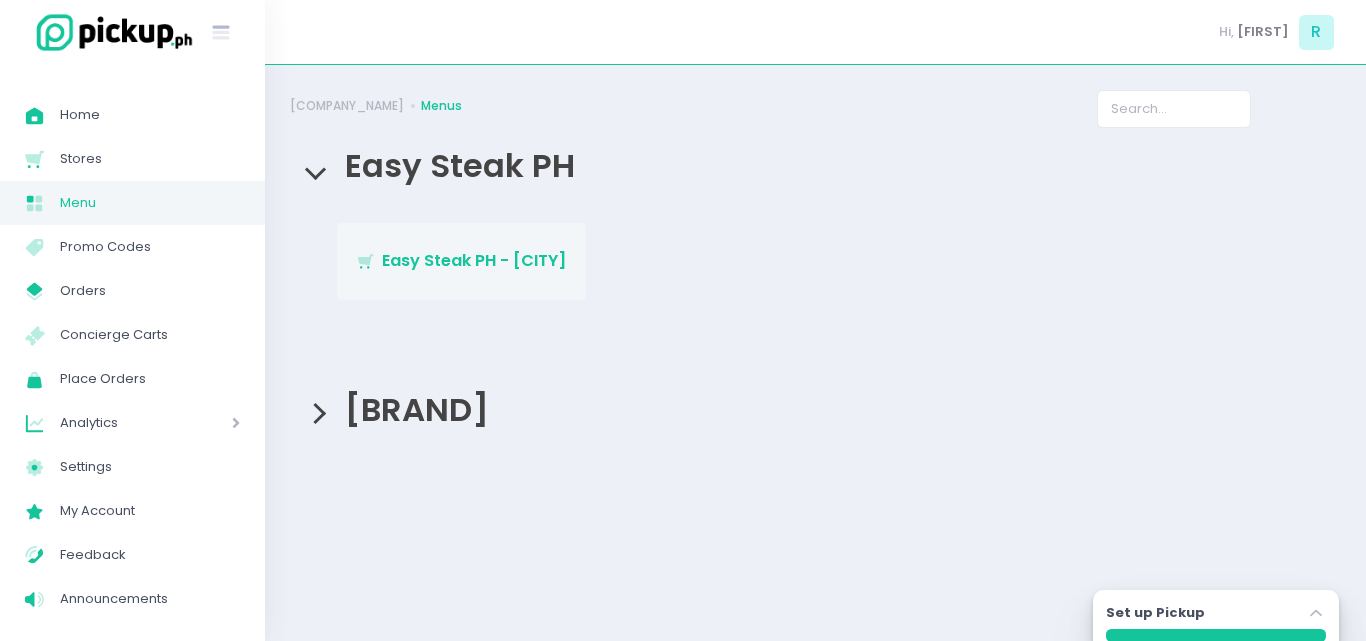 click on "Easy Steak PH - [CITY]" at bounding box center [474, 260] 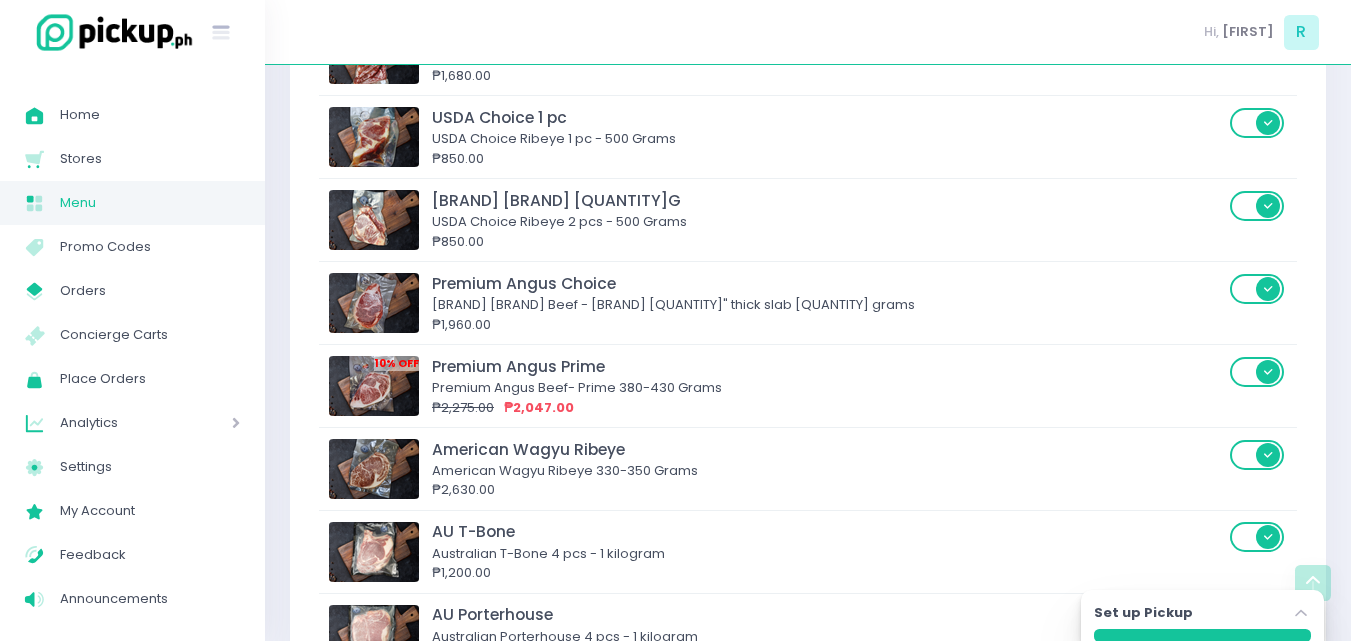 scroll, scrollTop: 740, scrollLeft: 0, axis: vertical 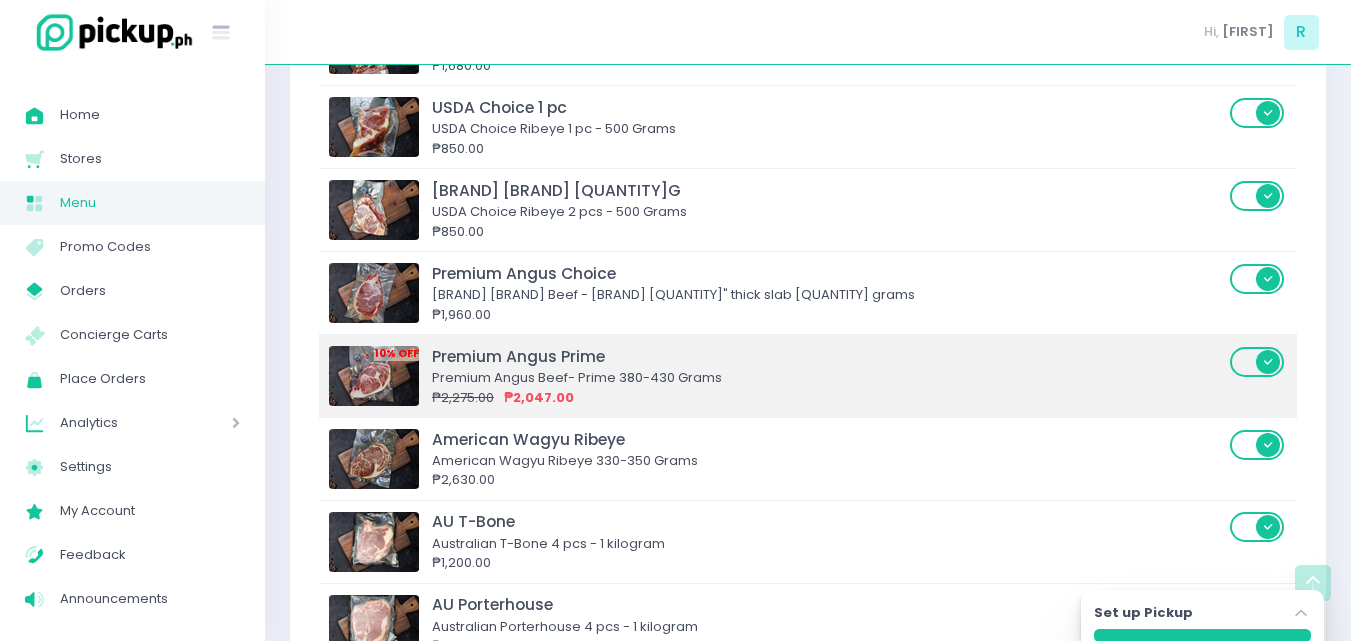click on "[PRICE] [PRICE]" at bounding box center [828, 398] 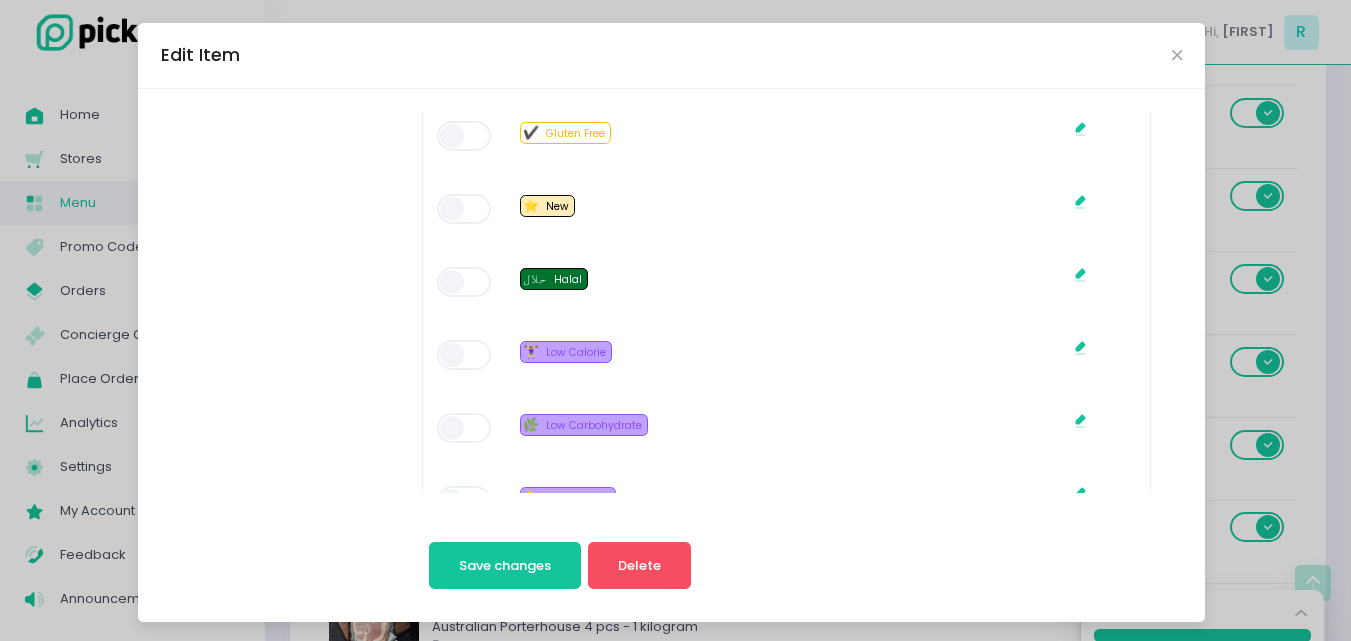 scroll, scrollTop: 2087, scrollLeft: 0, axis: vertical 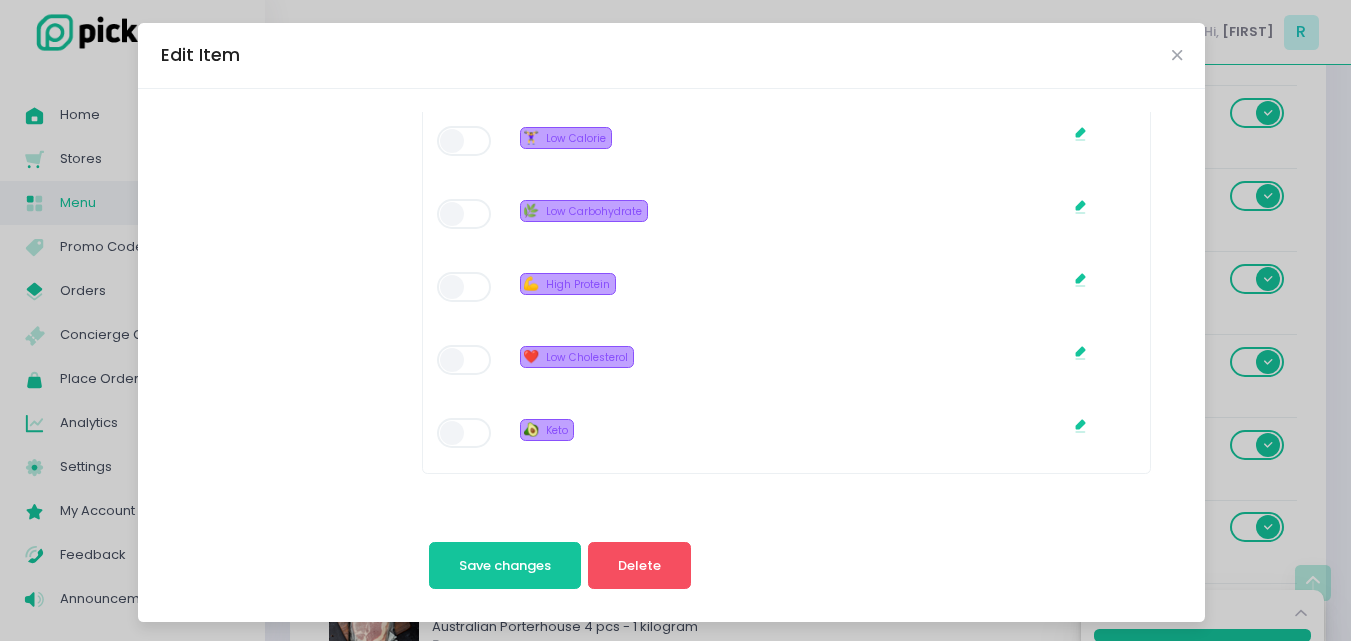 click on "High Protein" at bounding box center (578, 284) 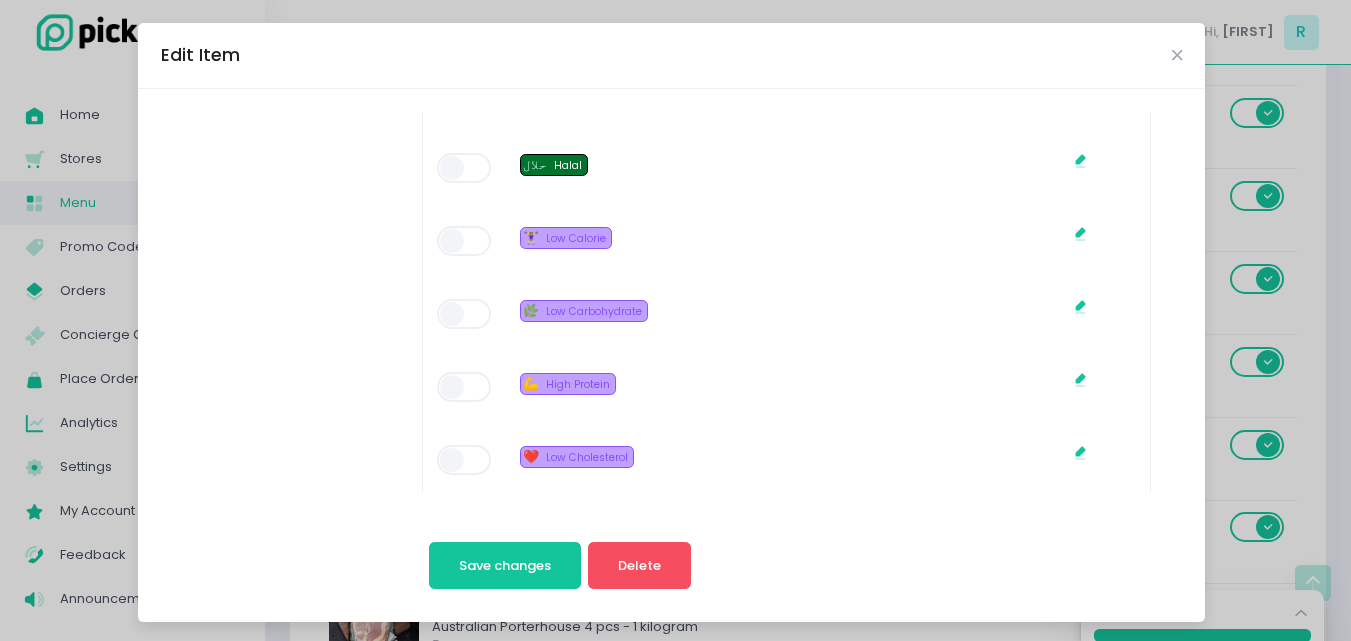 scroll, scrollTop: 1994, scrollLeft: 0, axis: vertical 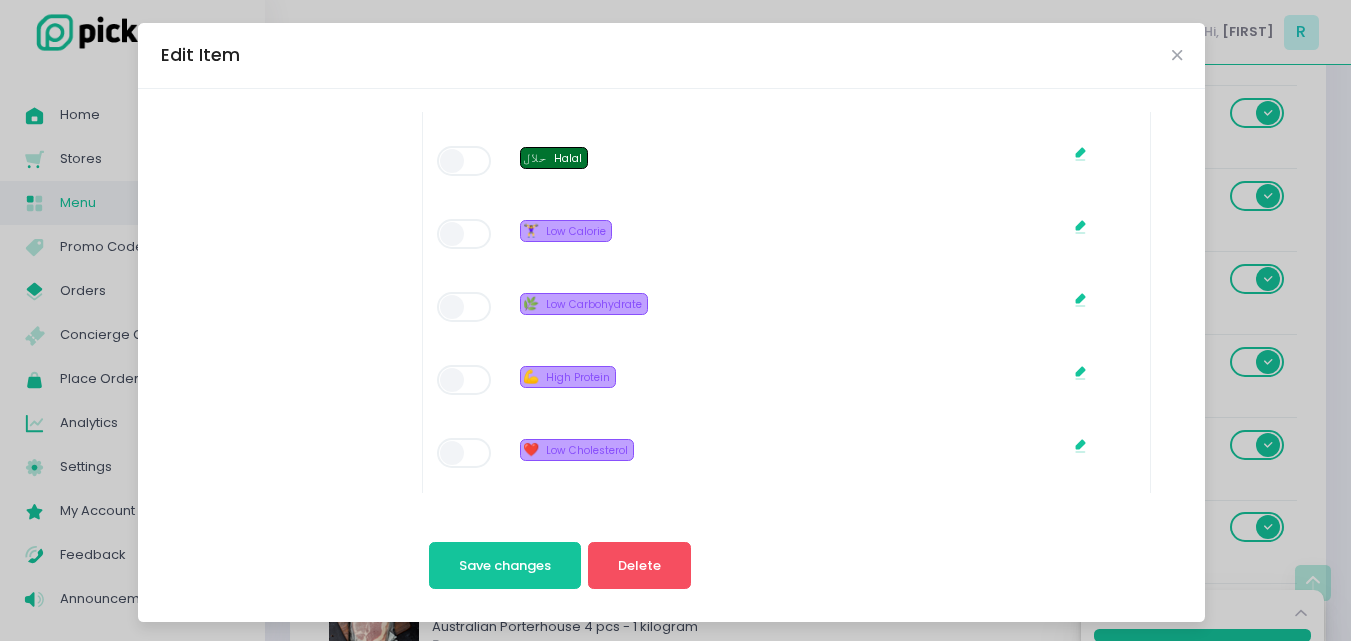 click 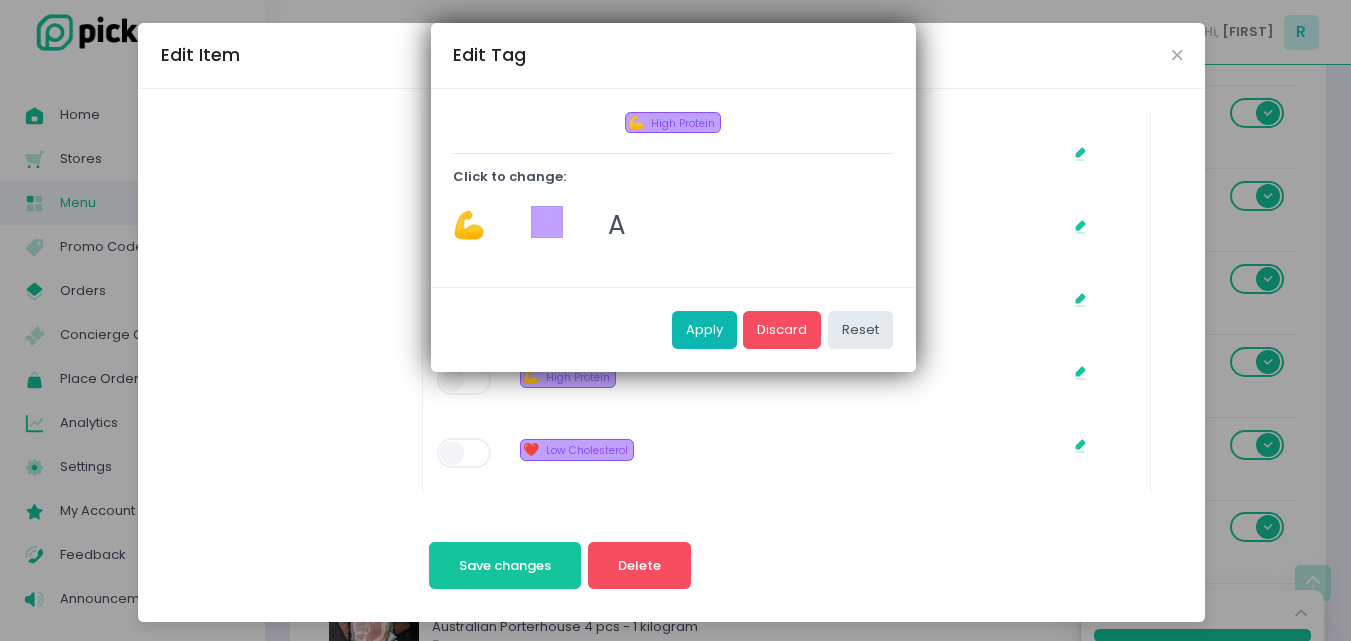 click on "Apply" at bounding box center (704, 330) 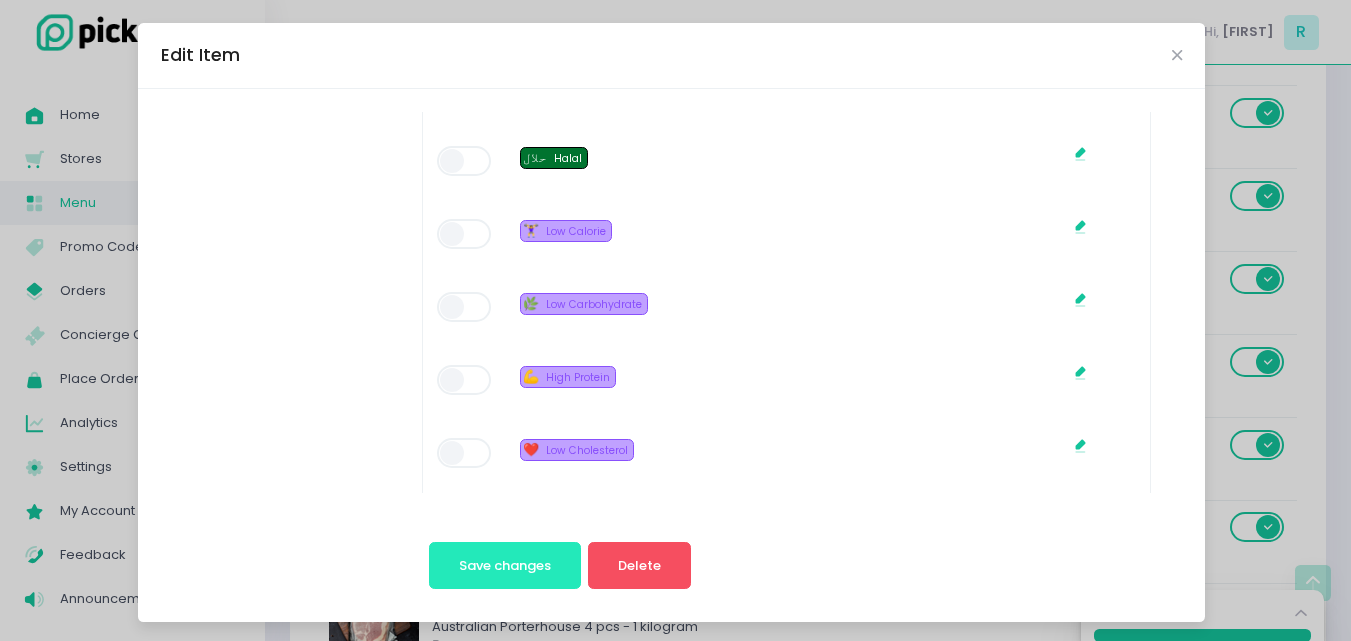 click on "Save changes" at bounding box center (505, 565) 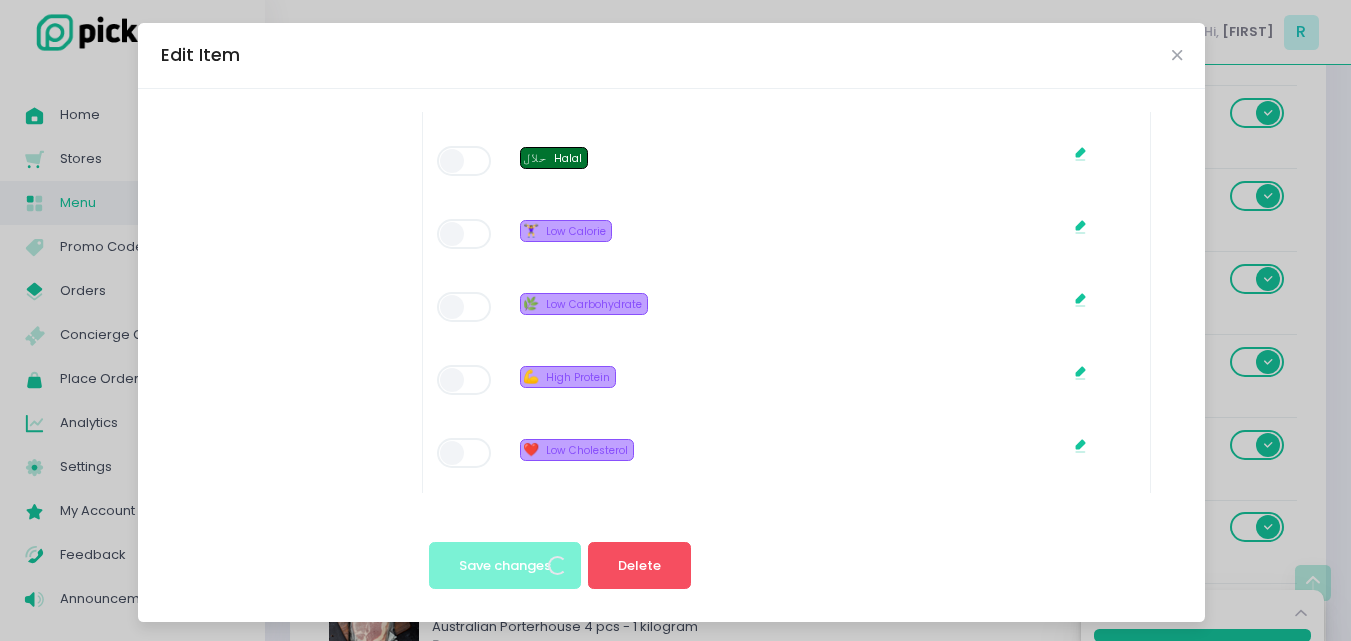 scroll, scrollTop: 0, scrollLeft: 0, axis: both 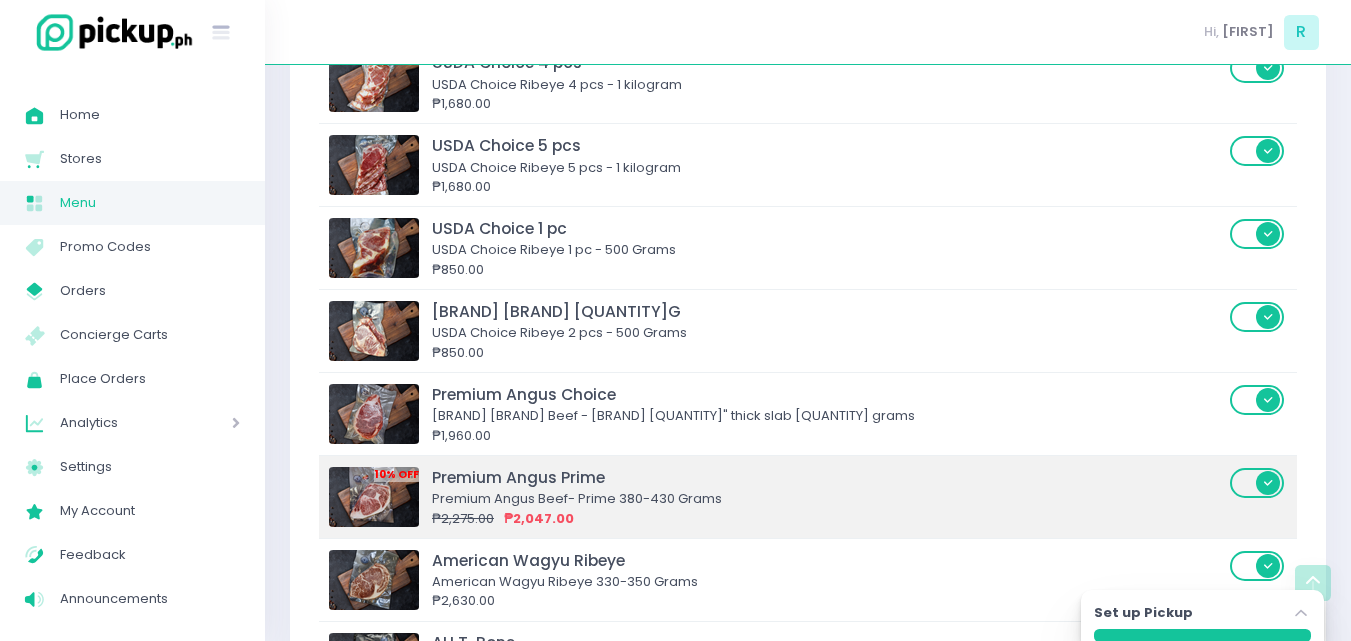click on "Premium Angus Beef- Prime
380-430 Grams" at bounding box center (828, 499) 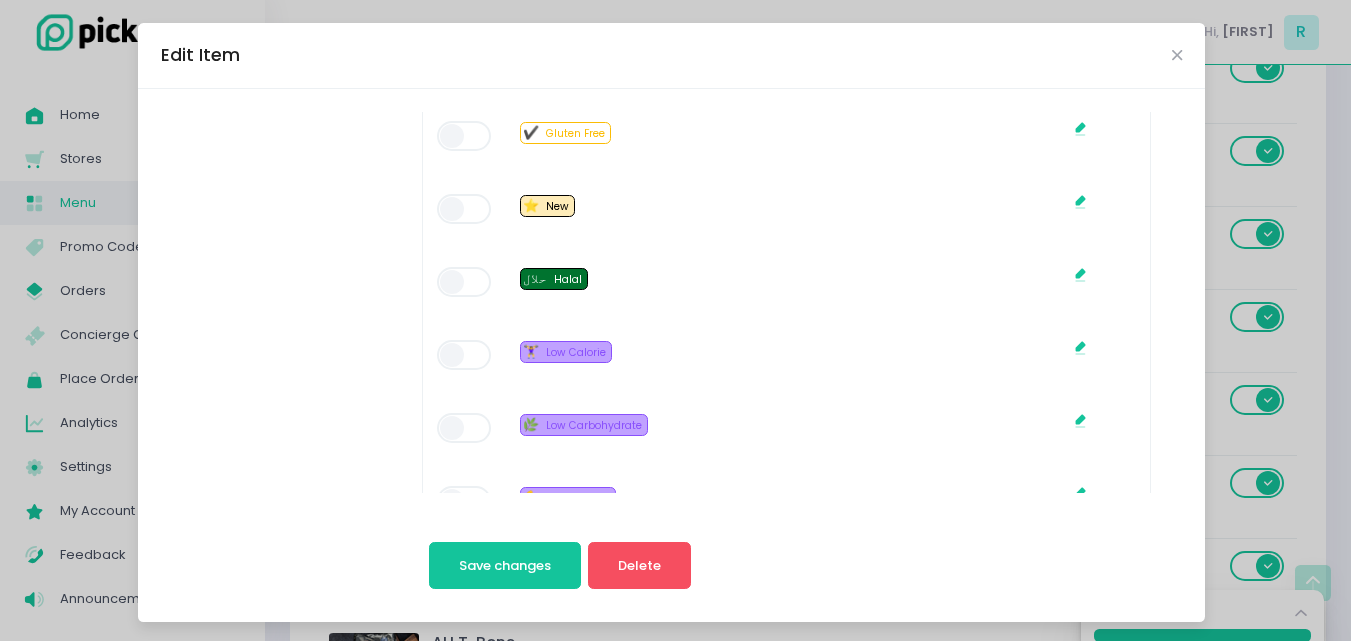 scroll, scrollTop: 2087, scrollLeft: 0, axis: vertical 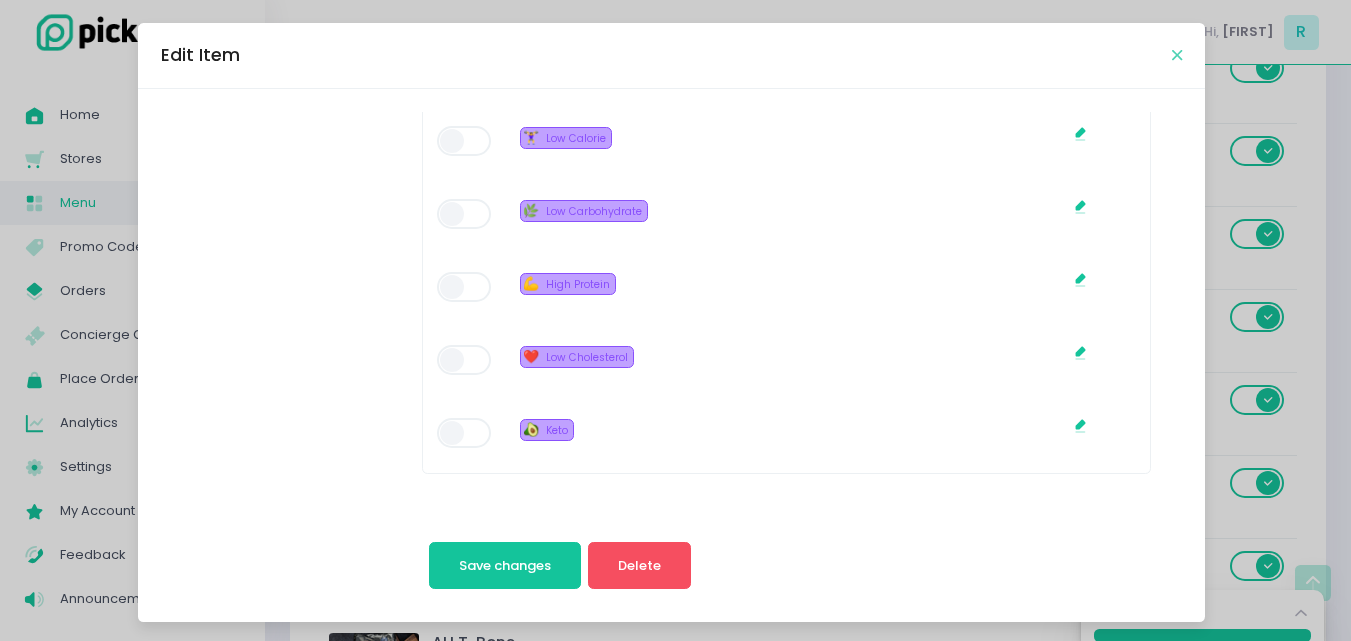 click at bounding box center (1177, 55) 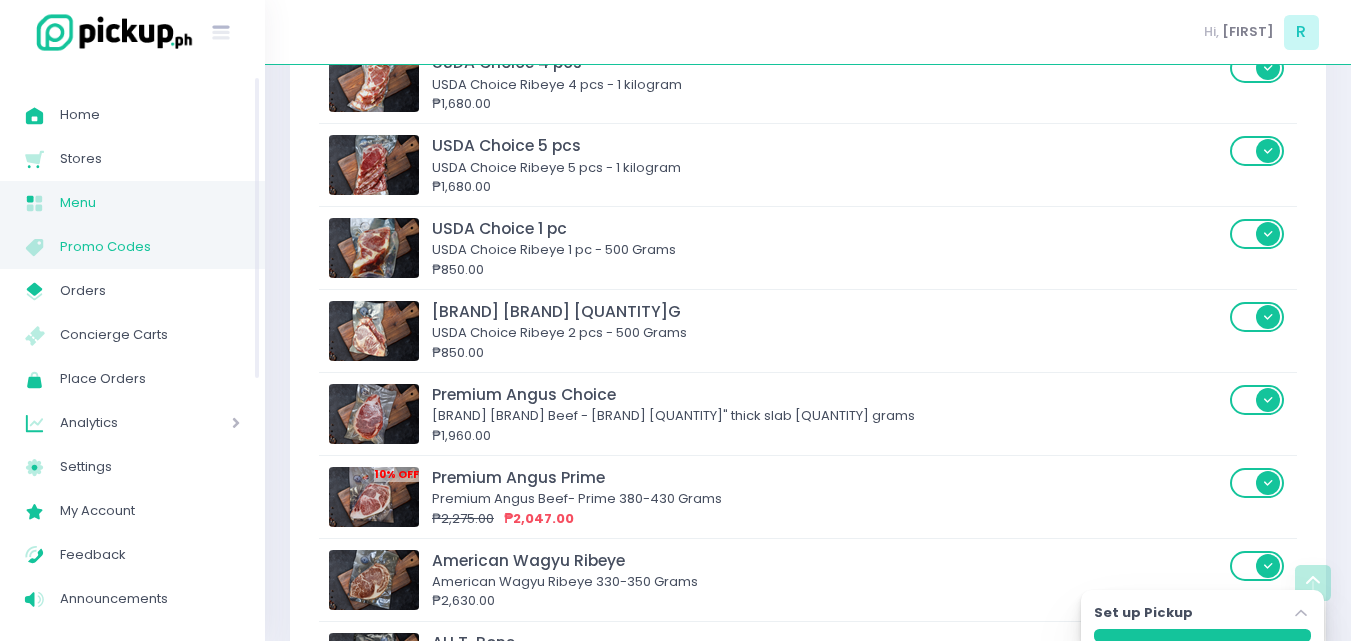 click on "Promo Codes" at bounding box center (150, 247) 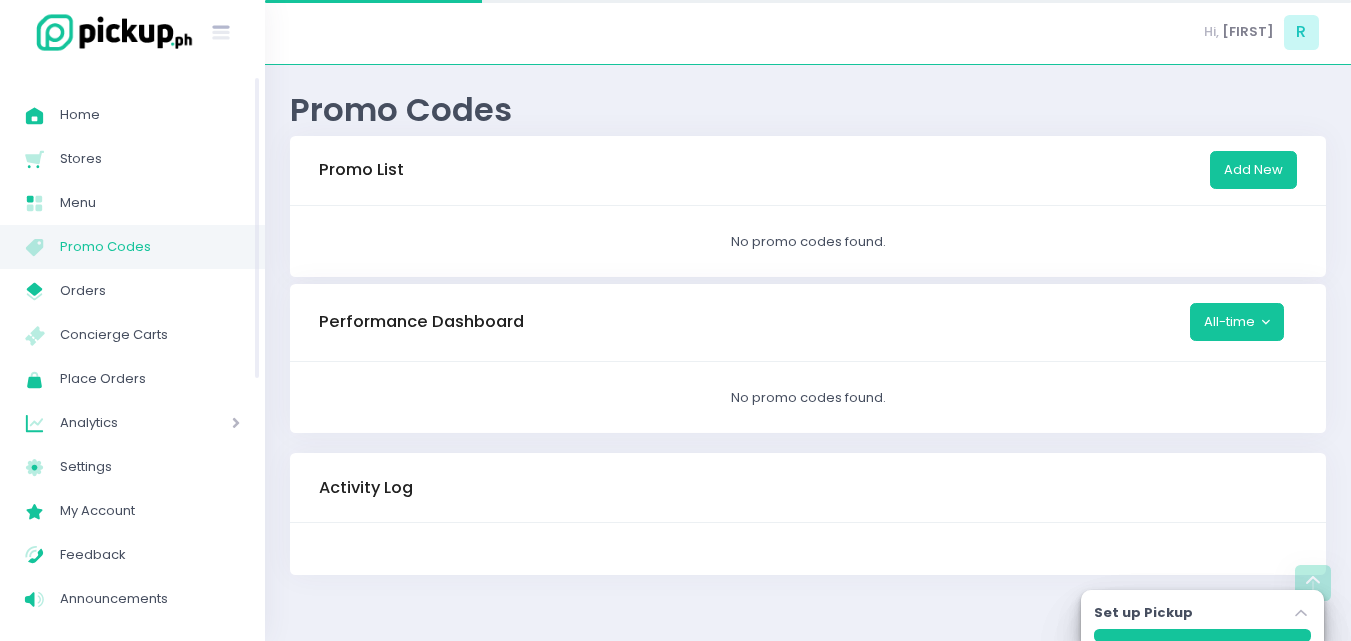 scroll, scrollTop: 0, scrollLeft: 0, axis: both 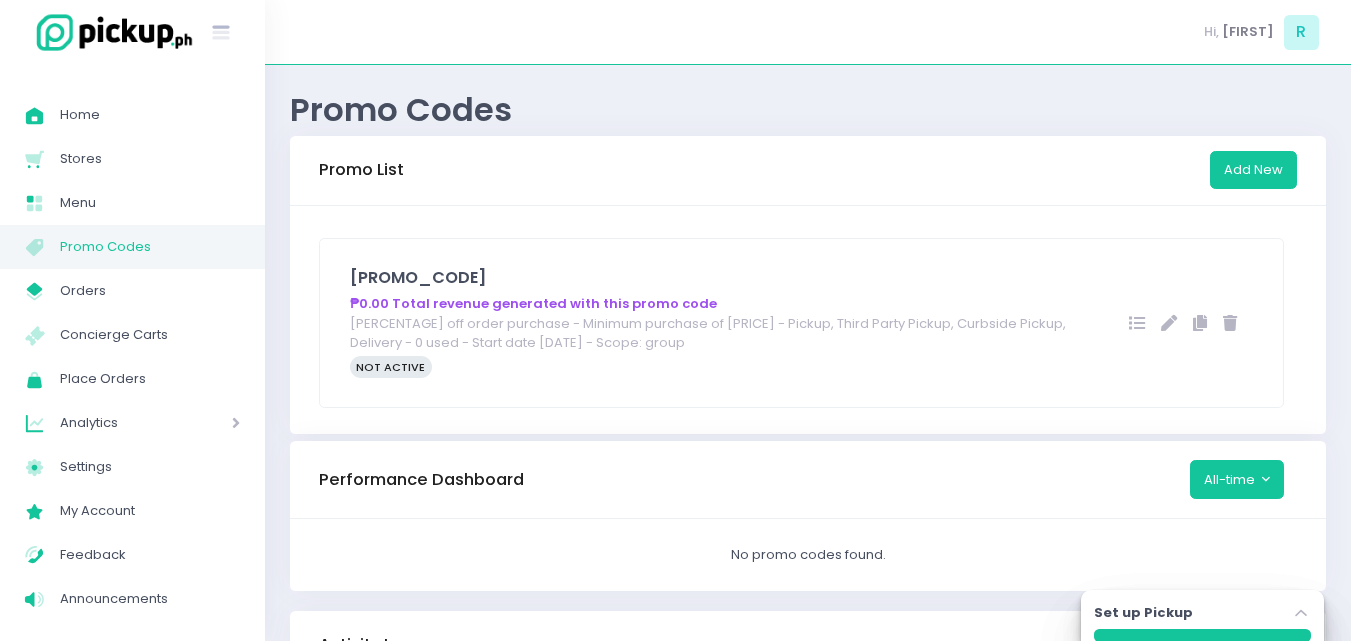 click at bounding box center (1169, 323) 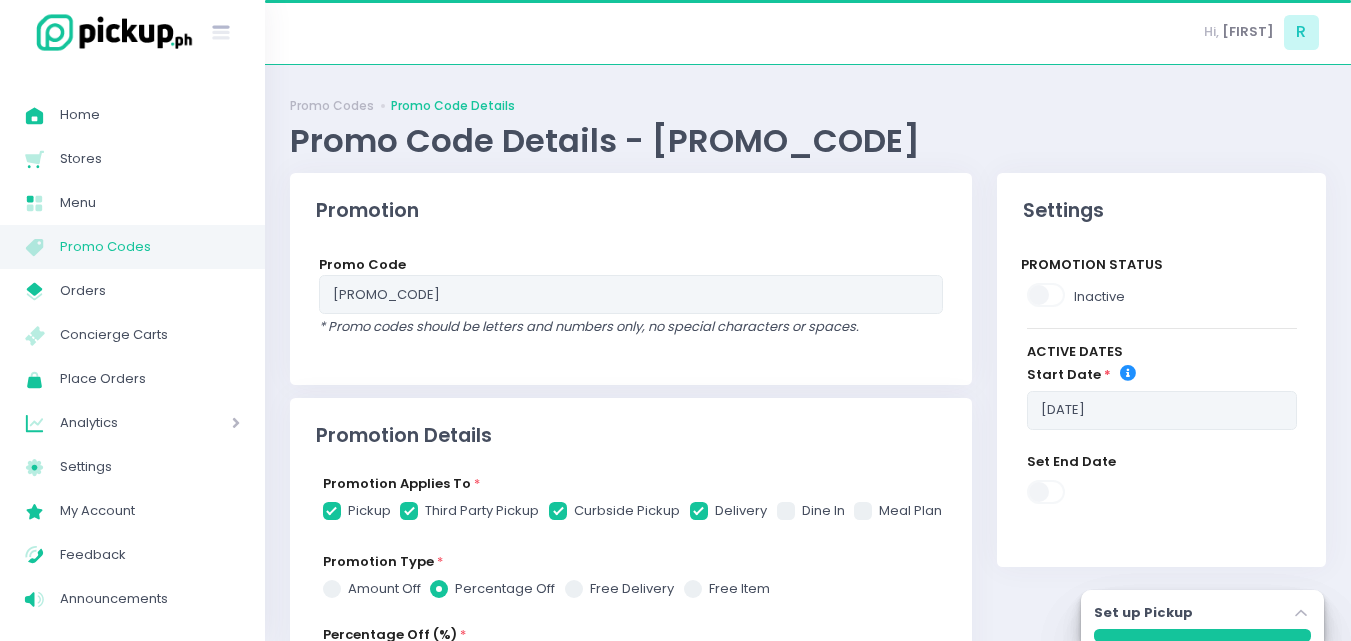 checkbox on "true" 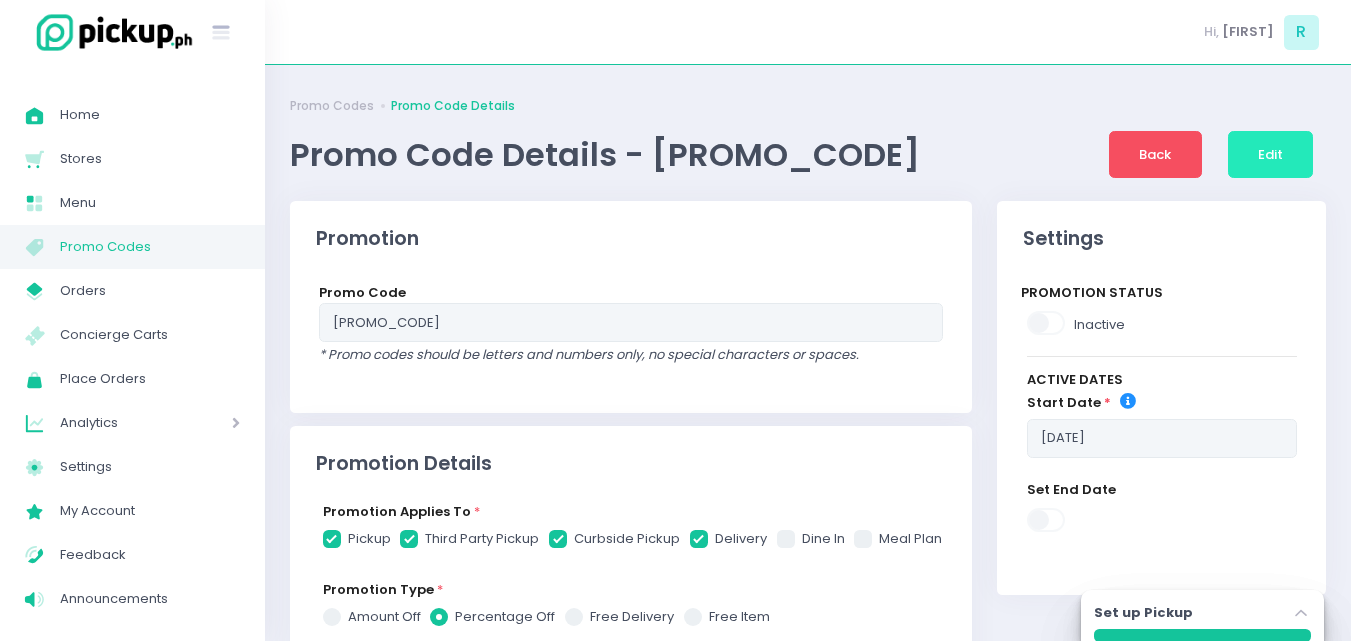 click on "Edit" at bounding box center (1271, 155) 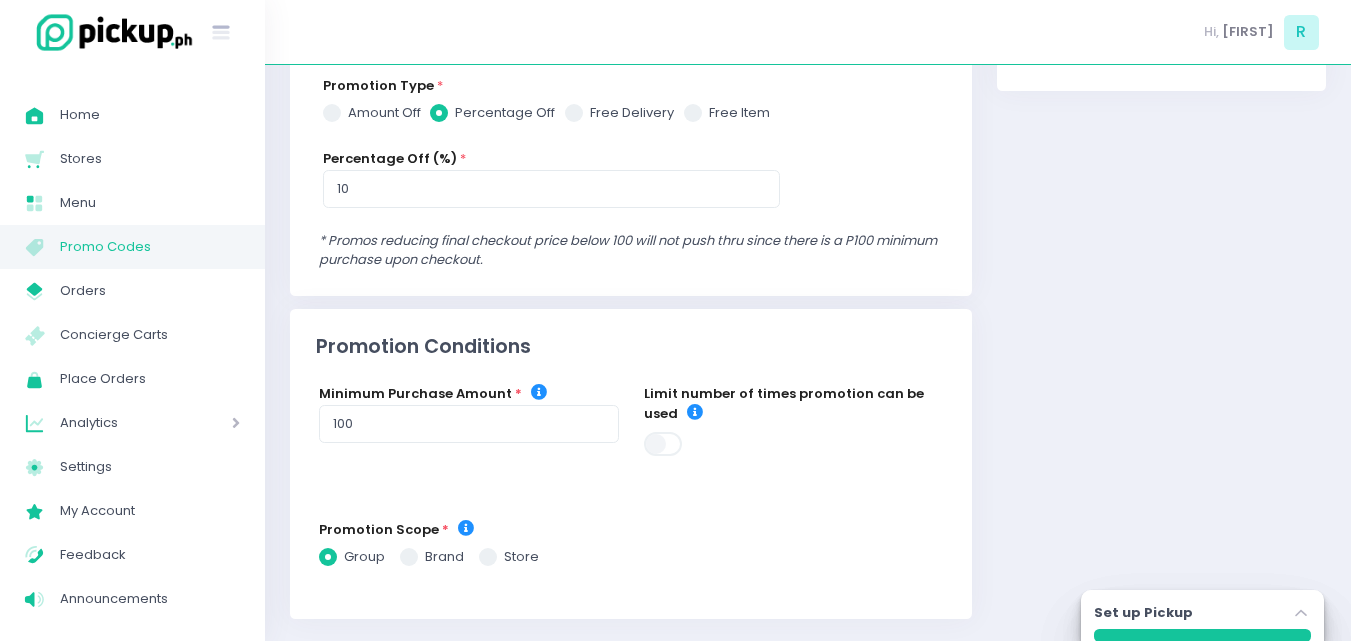scroll, scrollTop: 532, scrollLeft: 0, axis: vertical 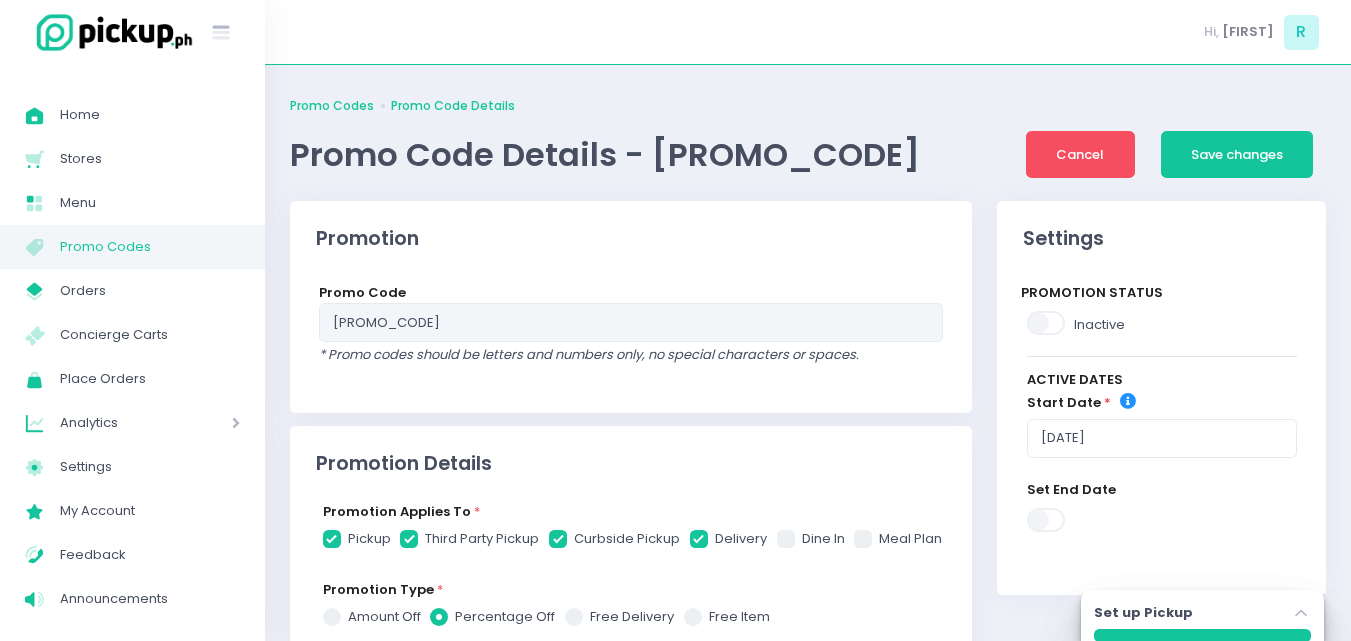click on "Promo Codes" at bounding box center [332, 106] 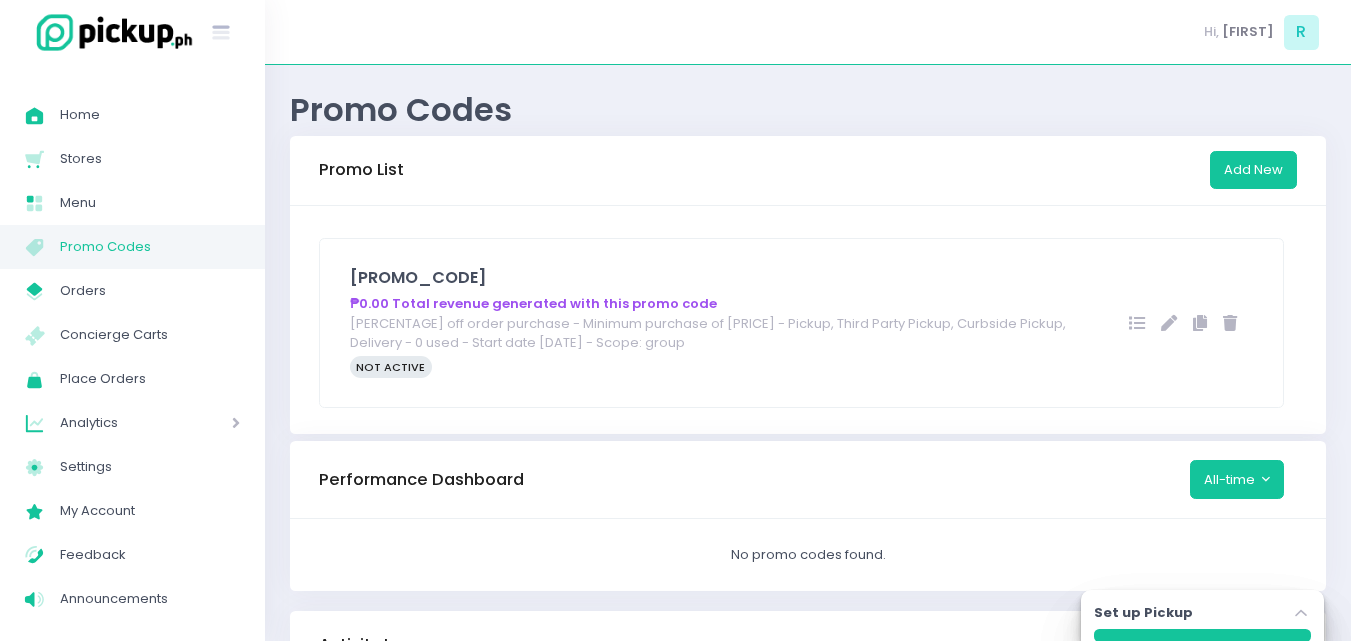 click at bounding box center [1230, 323] 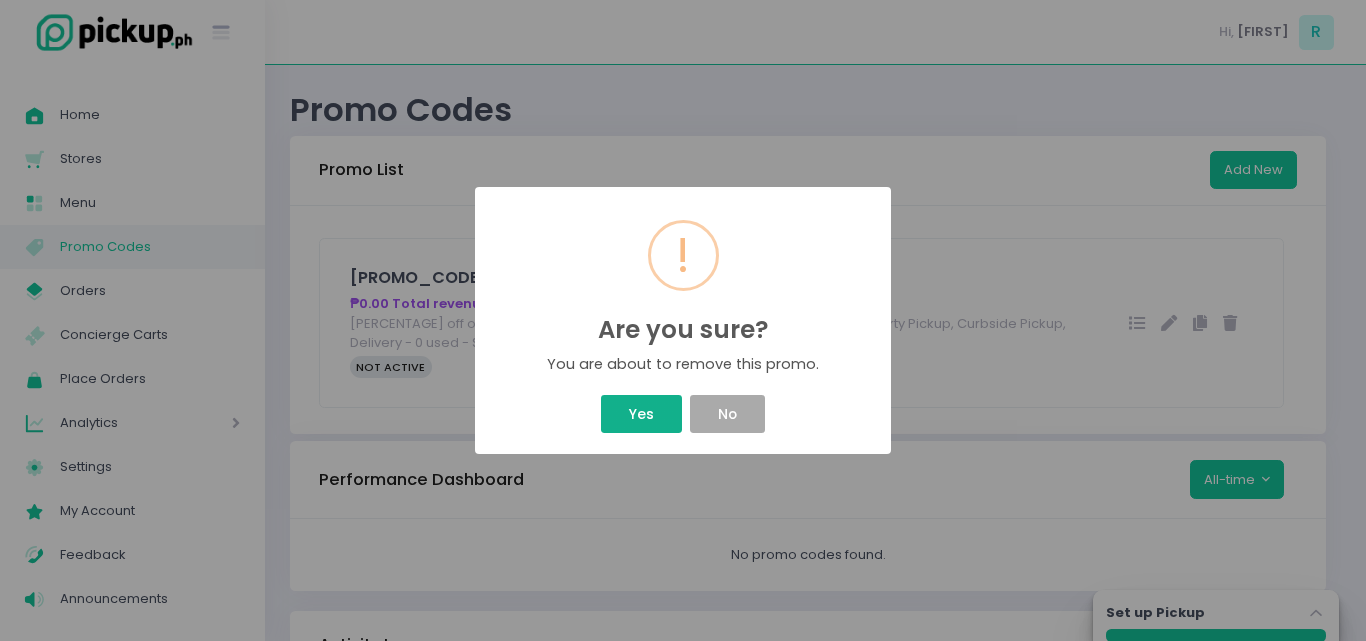 click on "Yes" at bounding box center [641, 414] 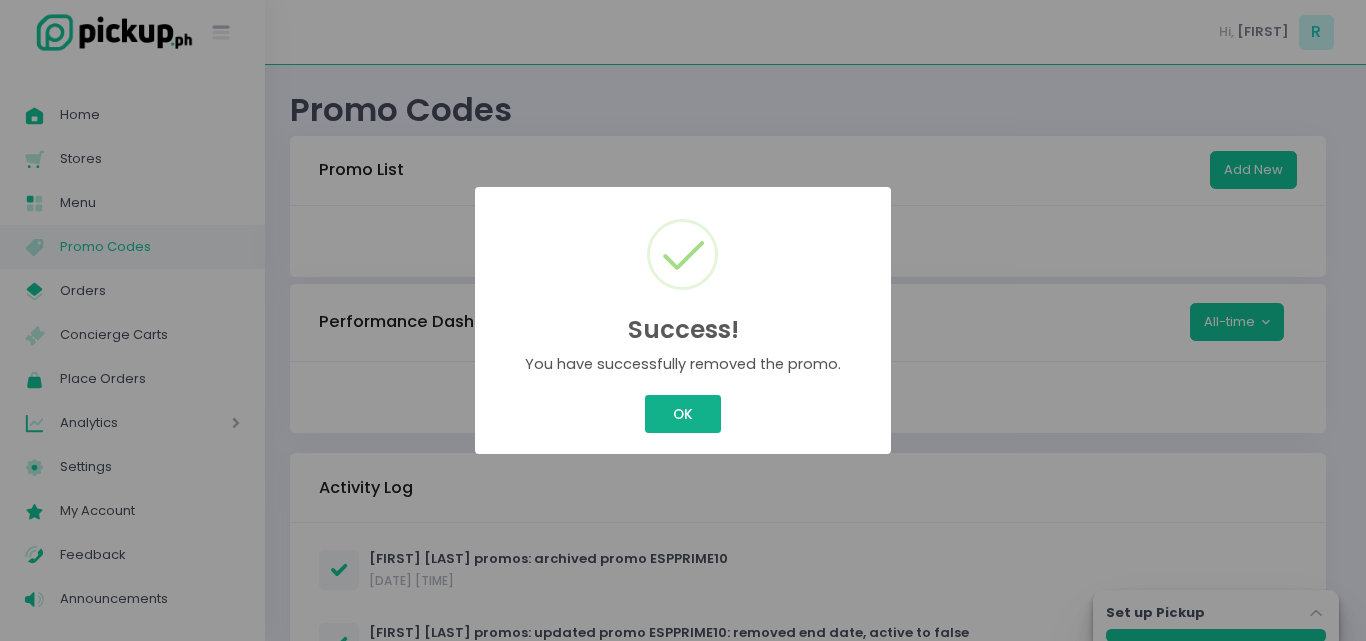 click on "OK" at bounding box center (682, 414) 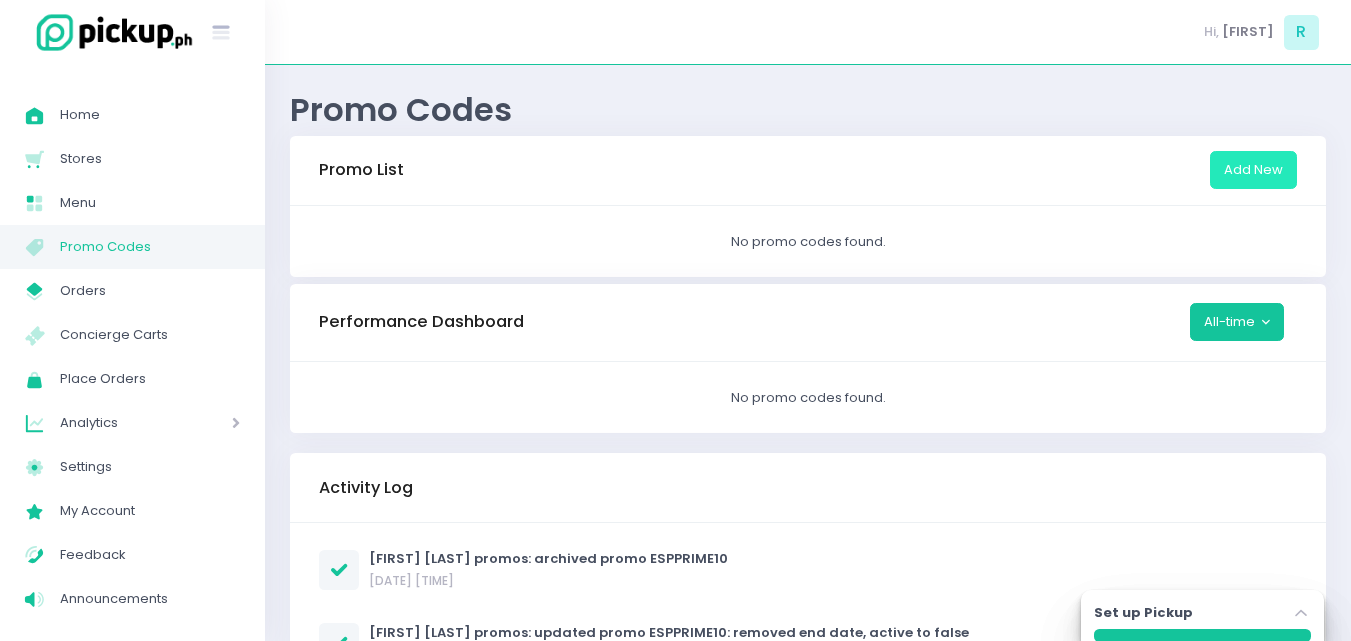click on "Add New" at bounding box center (1253, 170) 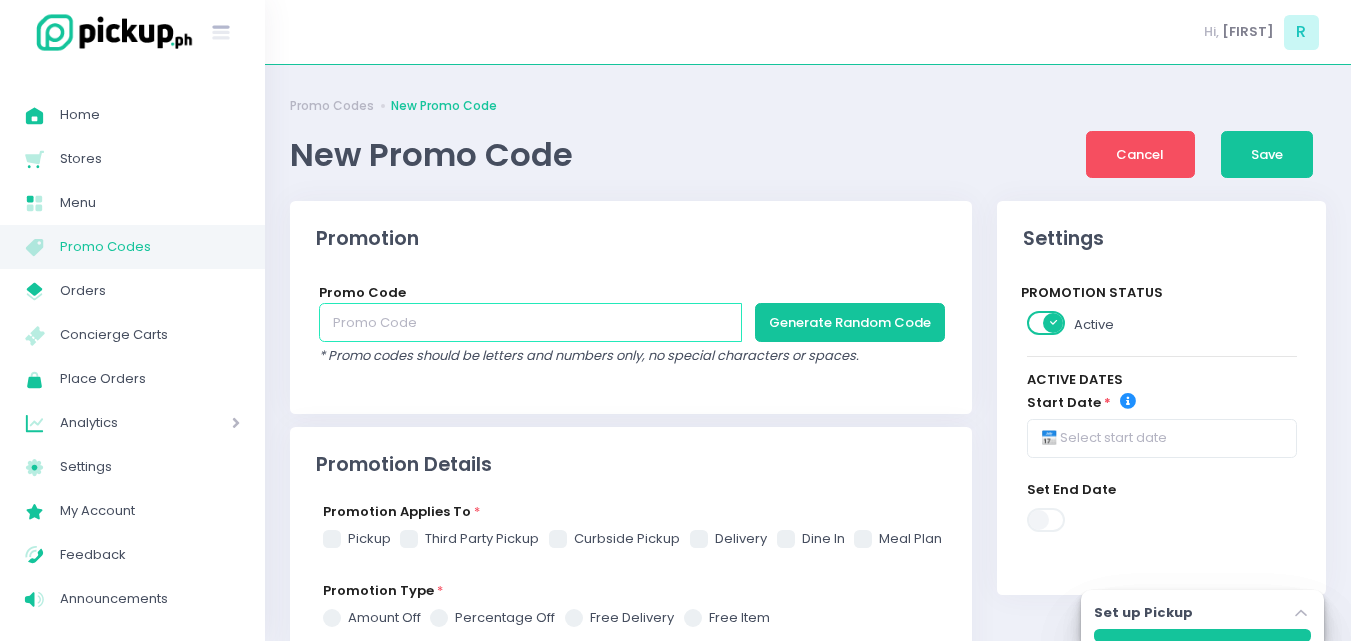 click at bounding box center [530, 322] 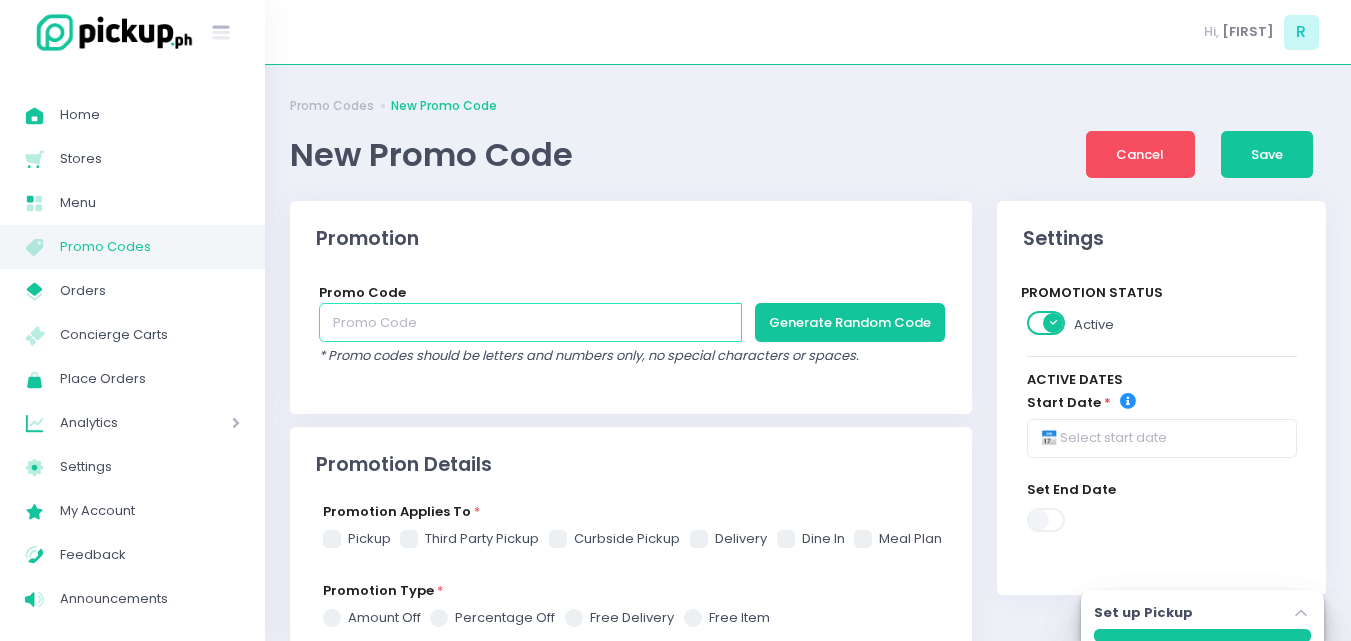 type on "A" 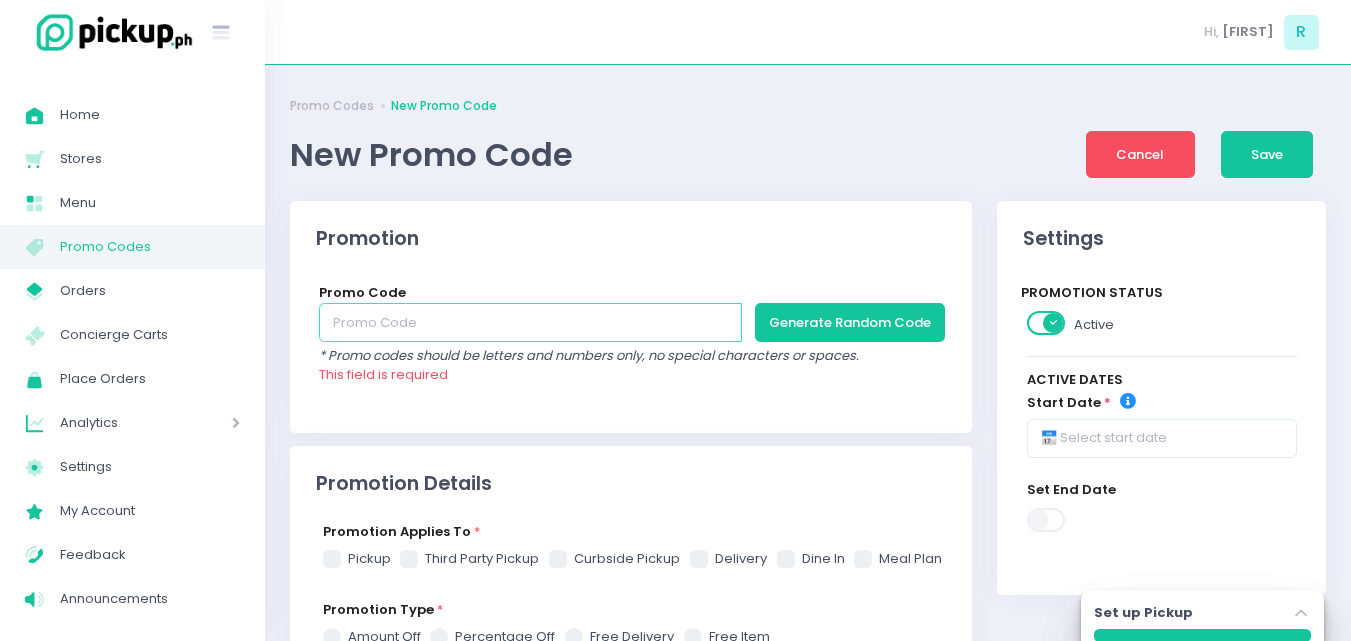 click at bounding box center (530, 322) 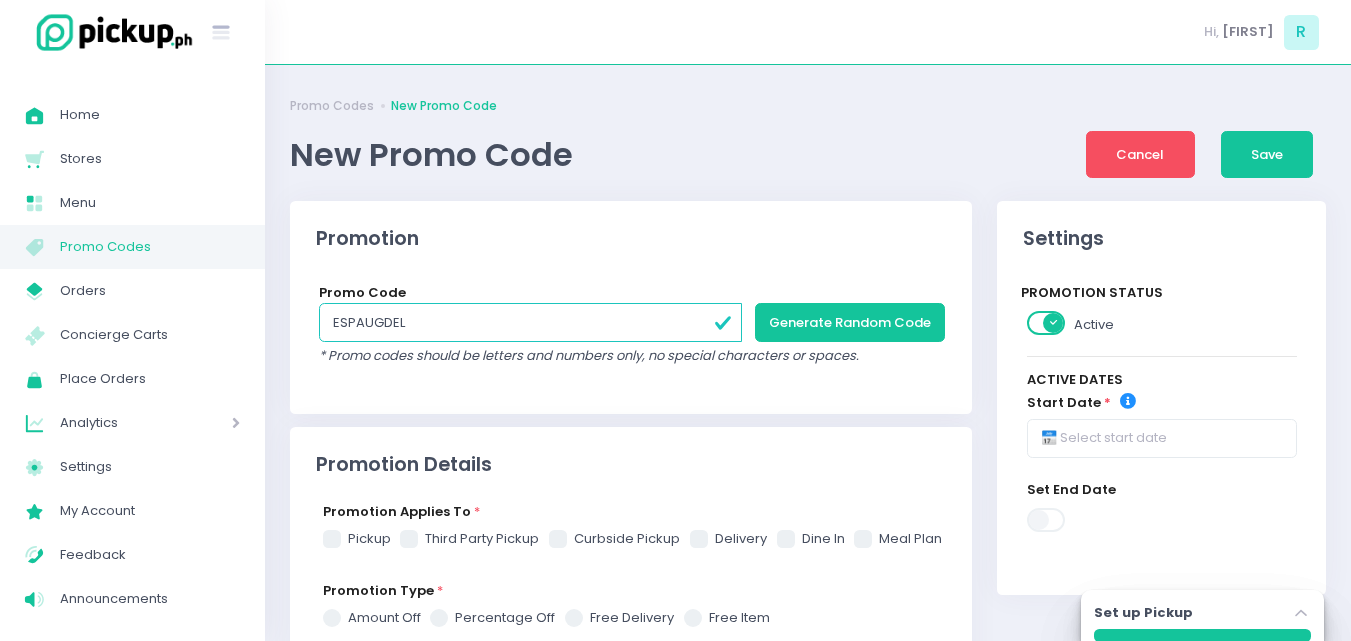 drag, startPoint x: 360, startPoint y: 326, endPoint x: 421, endPoint y: 322, distance: 61.13101 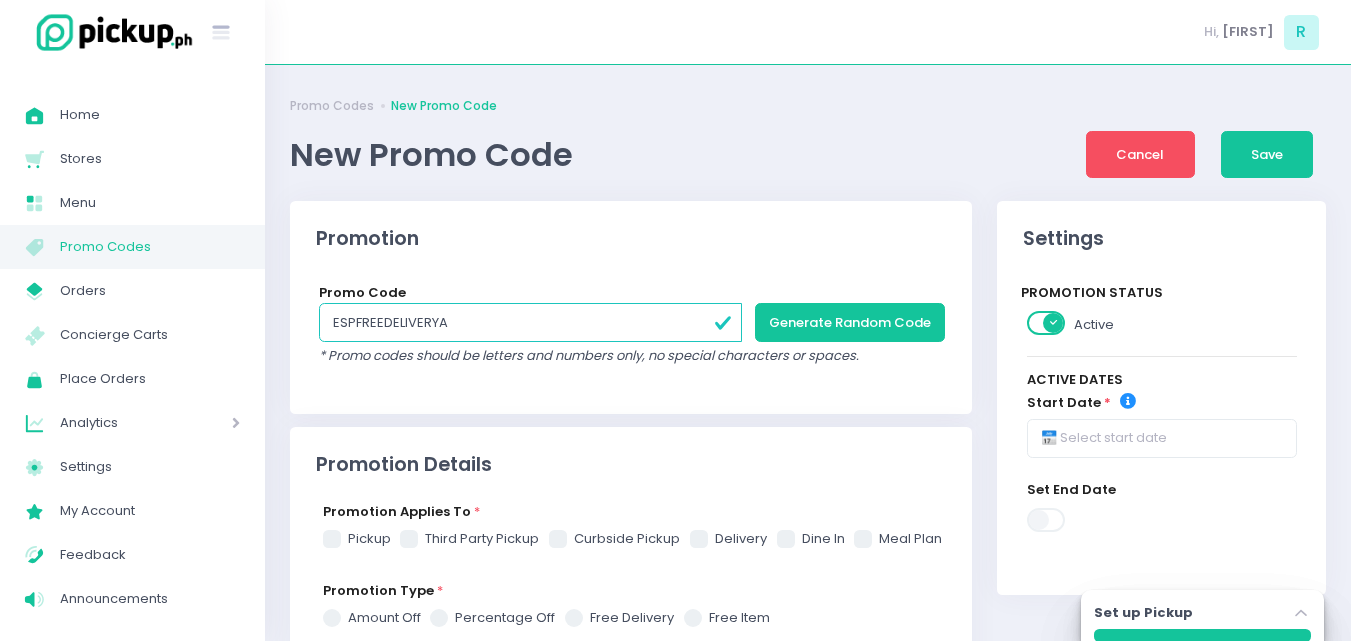 type on "ESPFREEDELIVERY" 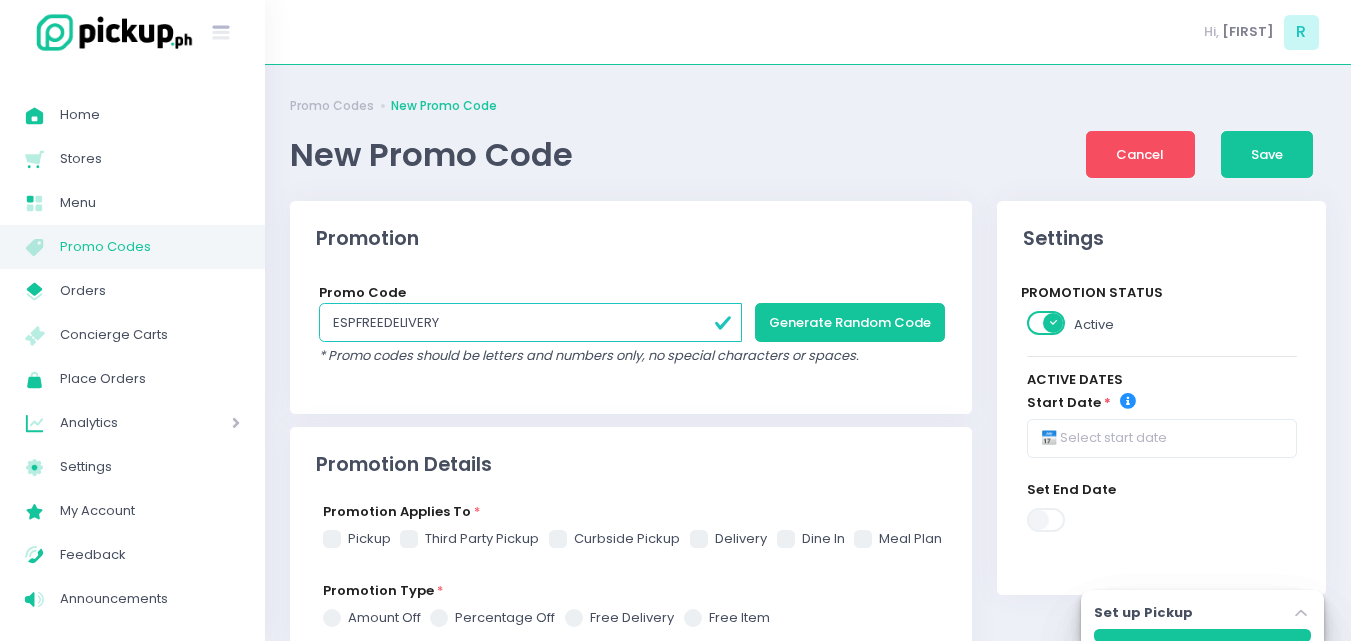 click on "Promotion" at bounding box center (631, 229) 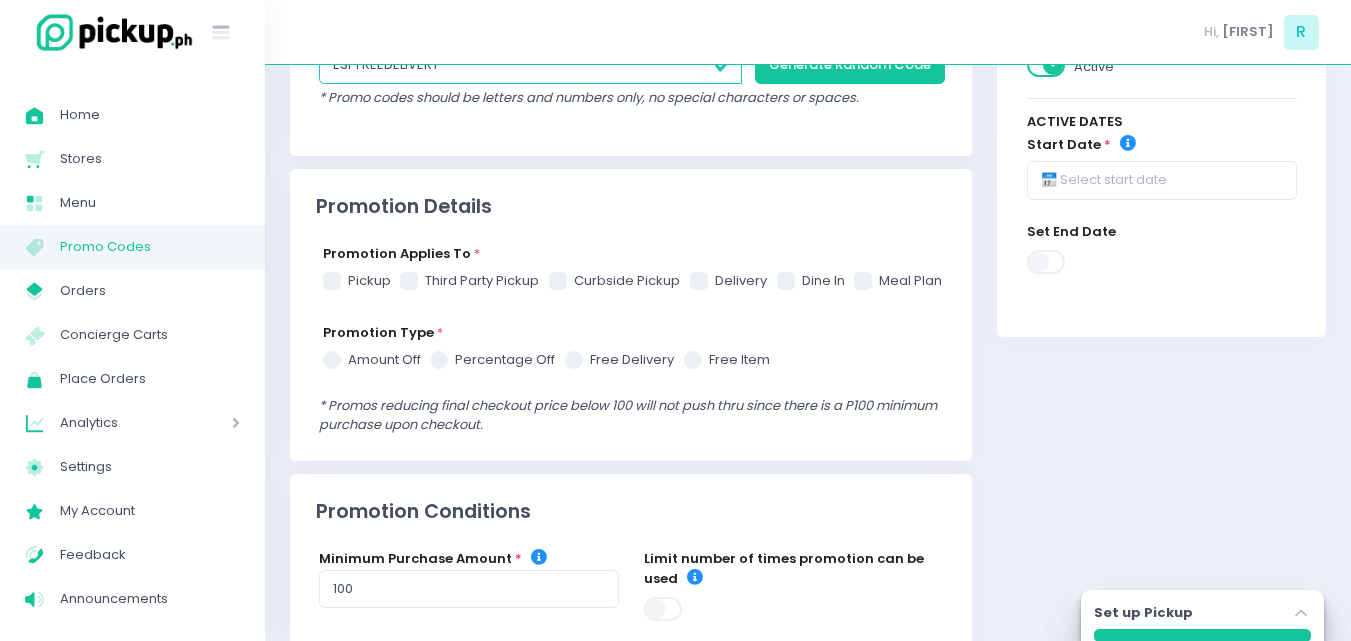 scroll, scrollTop: 267, scrollLeft: 0, axis: vertical 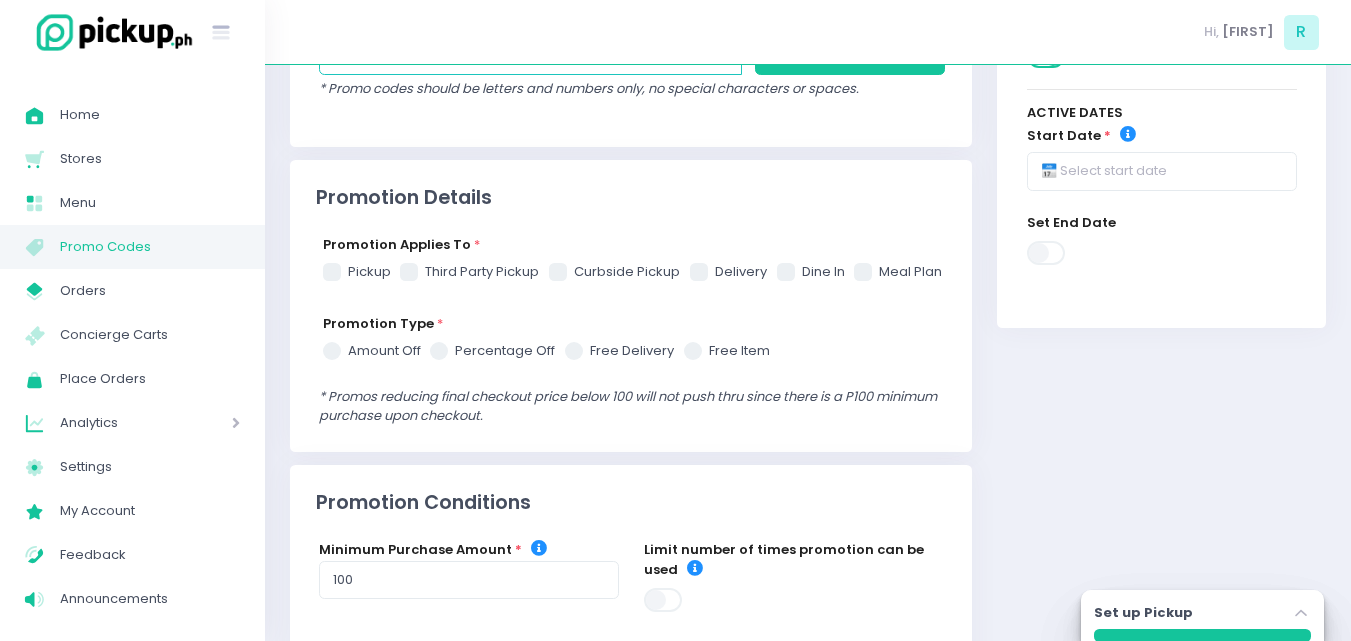 click at bounding box center [332, 272] 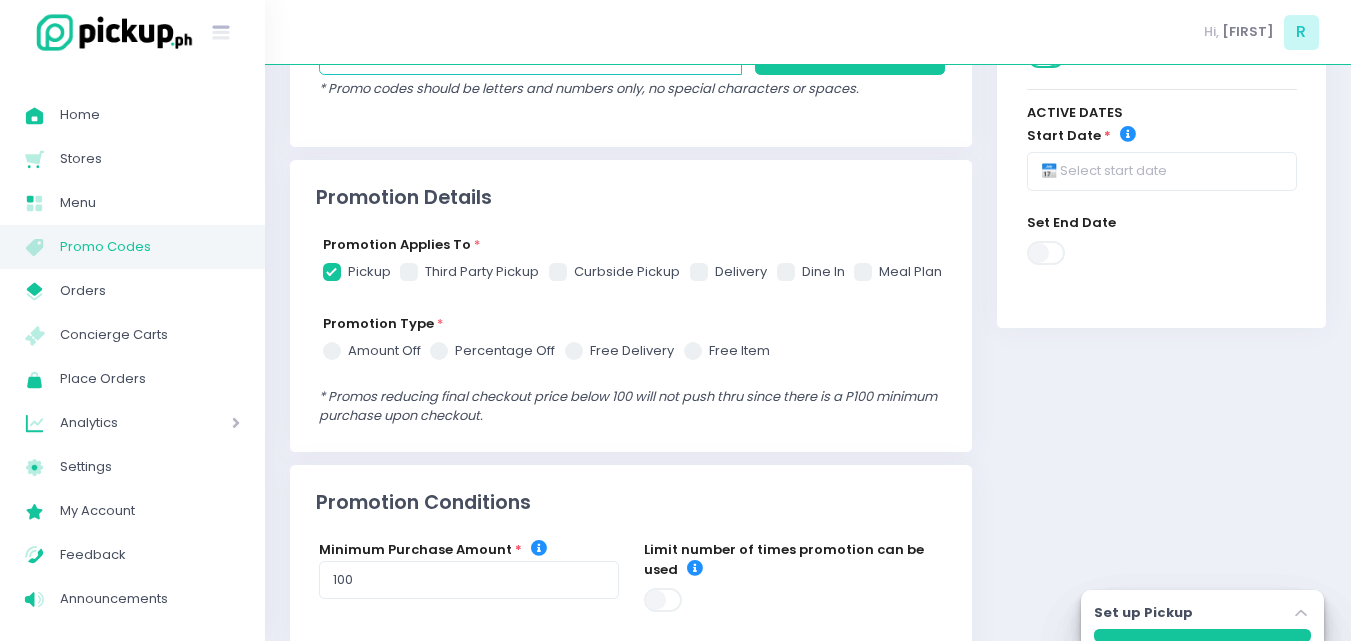 checkbox on "true" 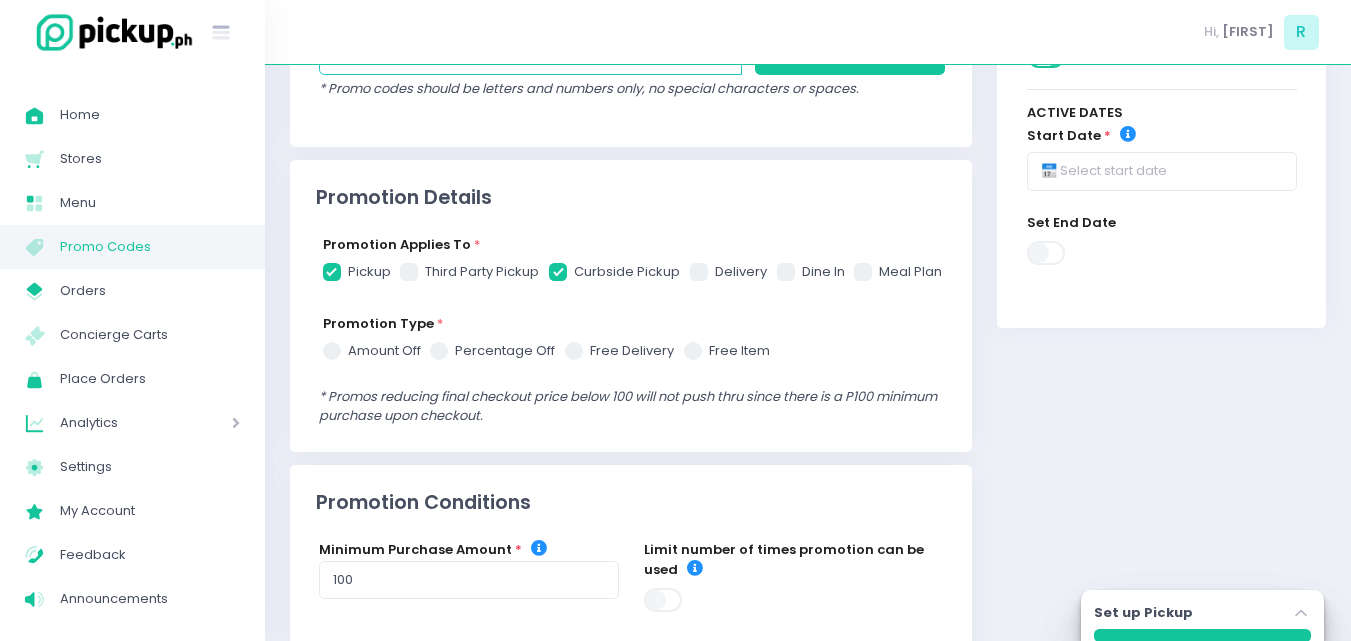 checkbox on "true" 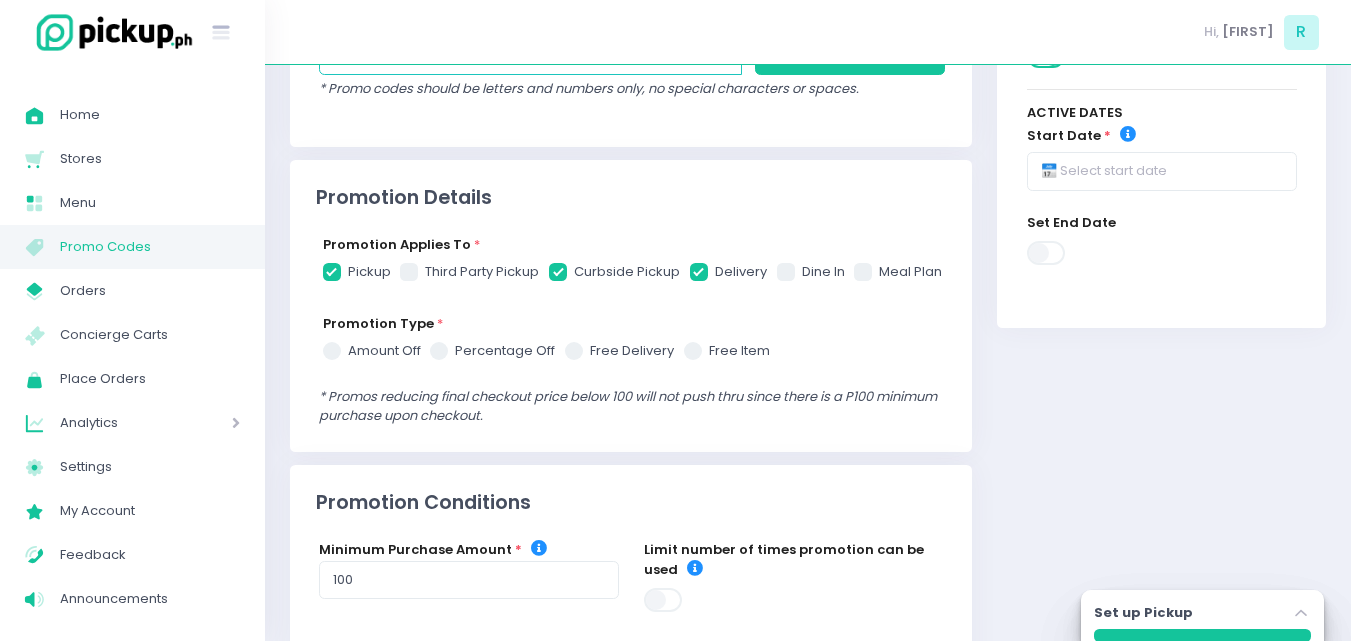 checkbox on "true" 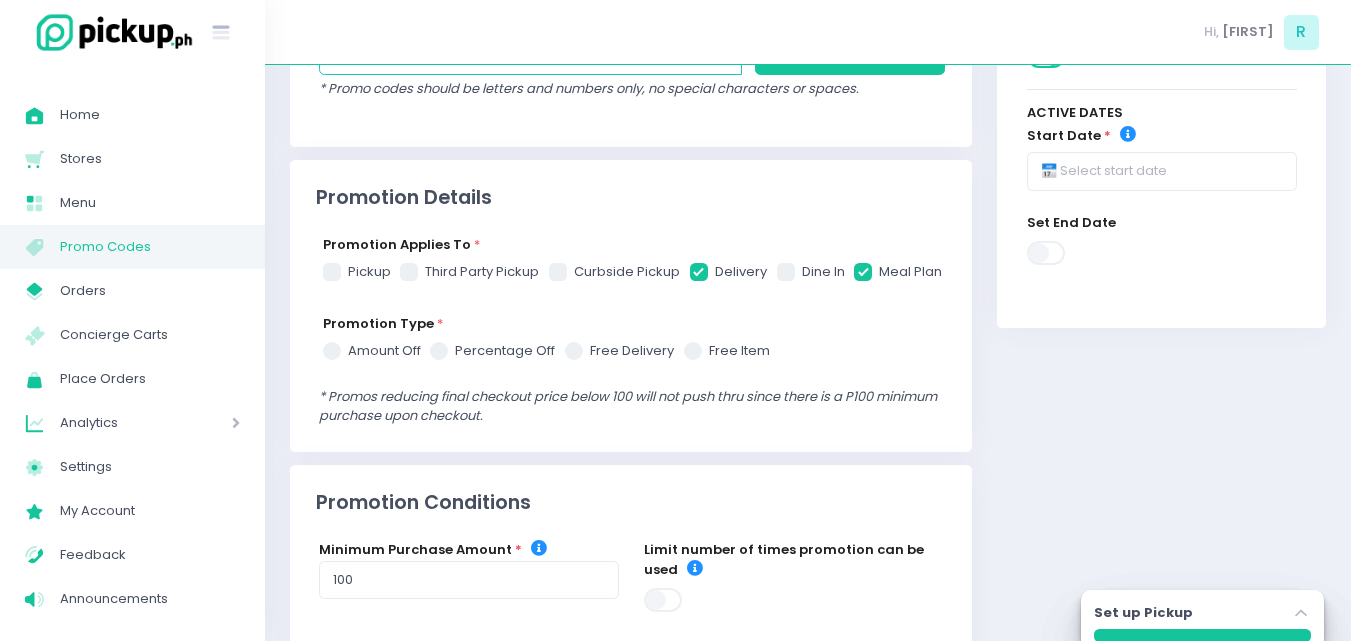 radio on "true" 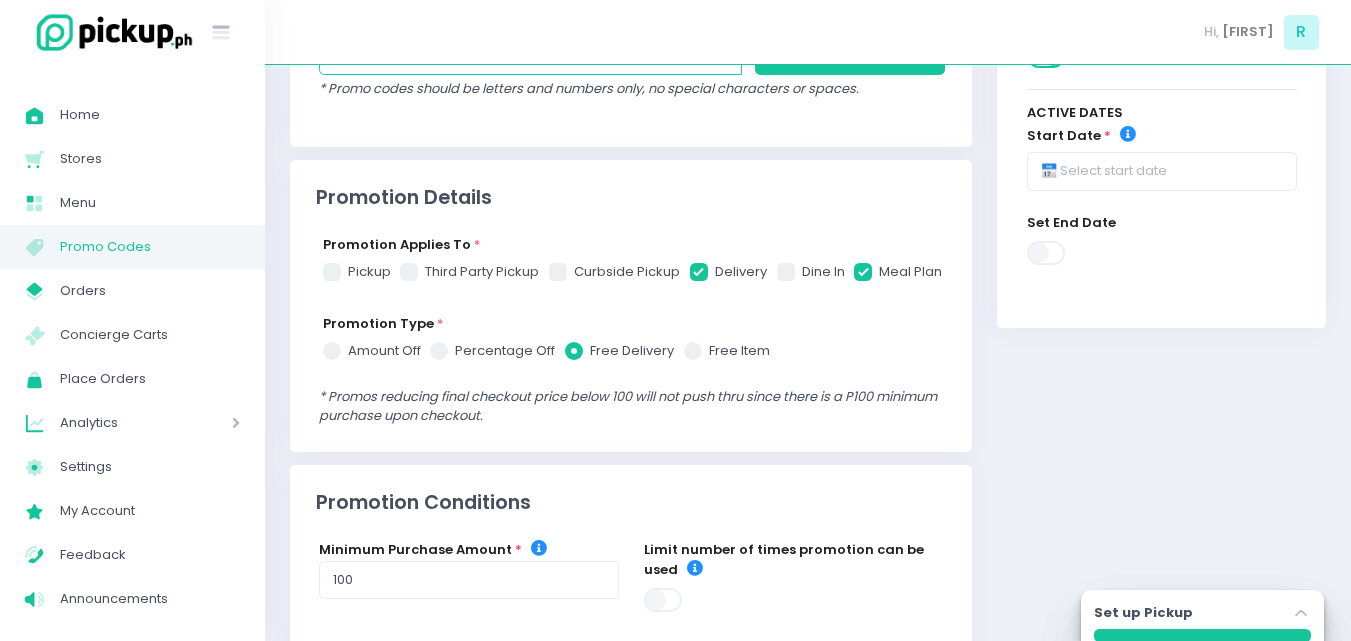 checkbox on "false" 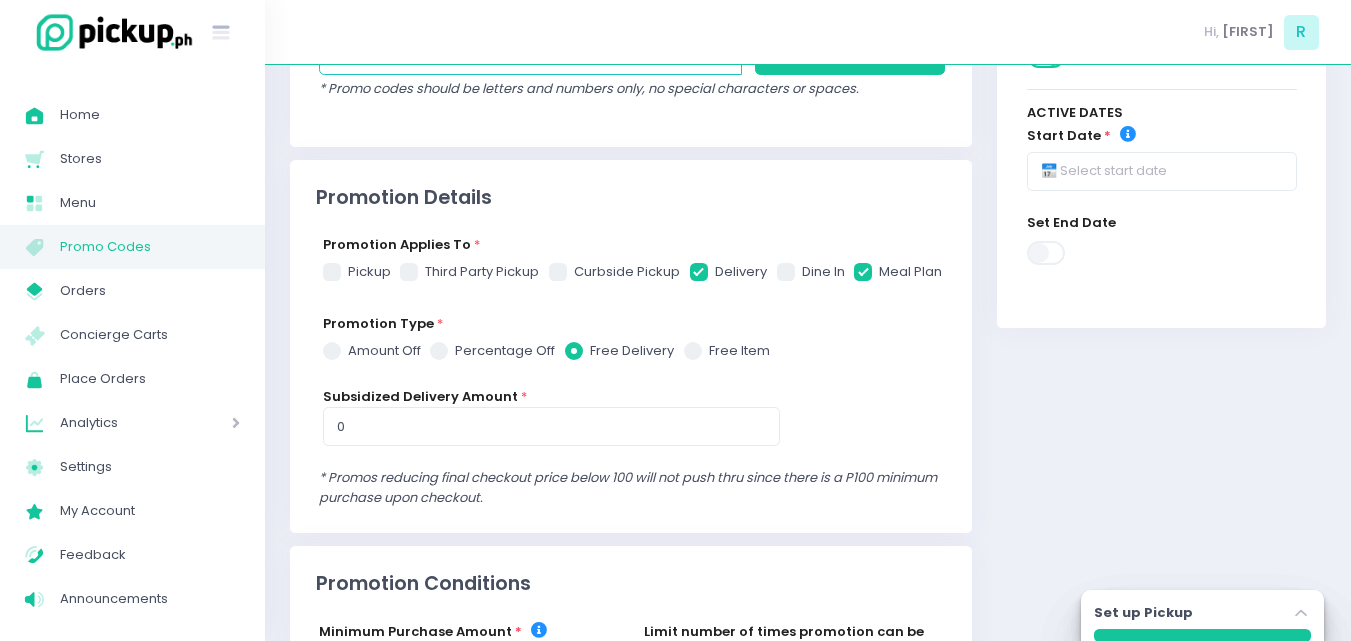 click at bounding box center [863, 272] 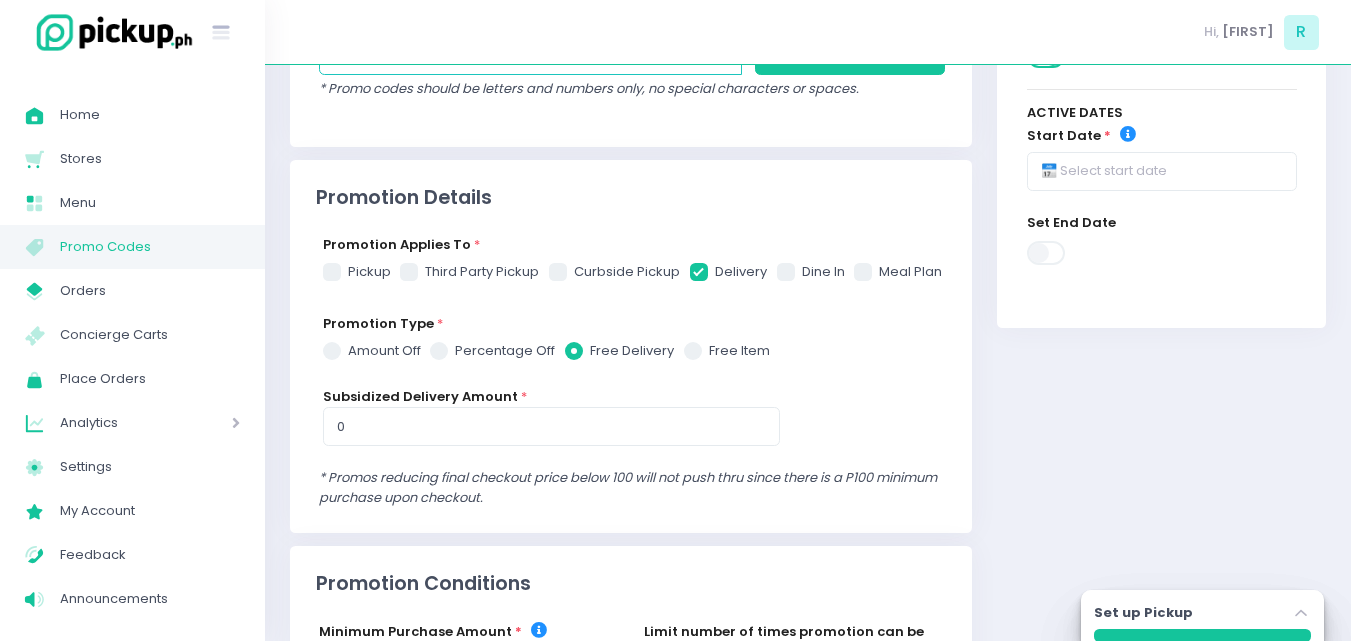 checkbox on "false" 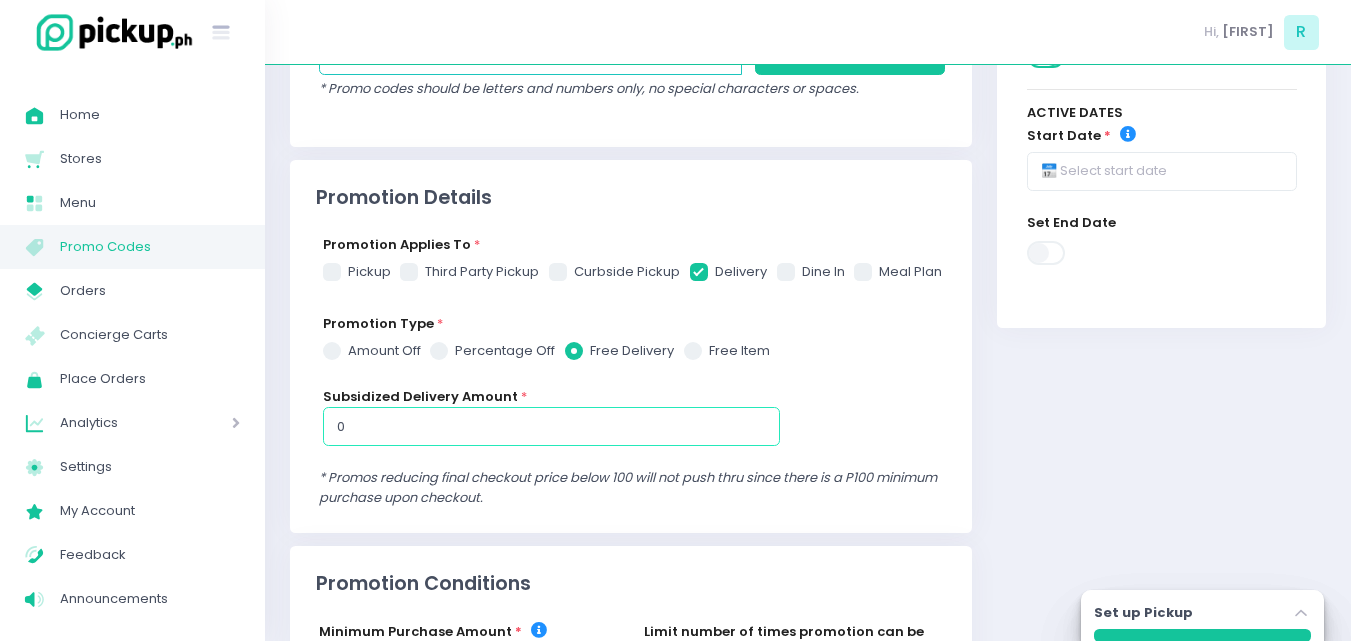 drag, startPoint x: 363, startPoint y: 425, endPoint x: 322, endPoint y: 433, distance: 41.773197 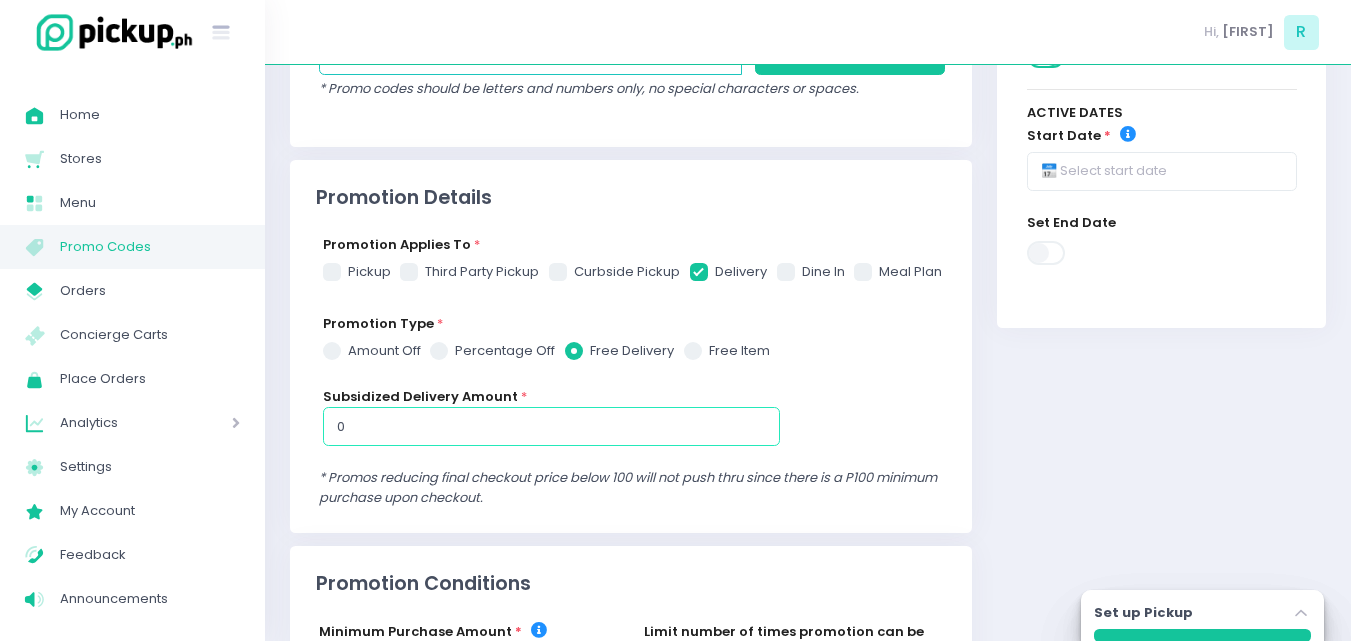 checkbox on "true" 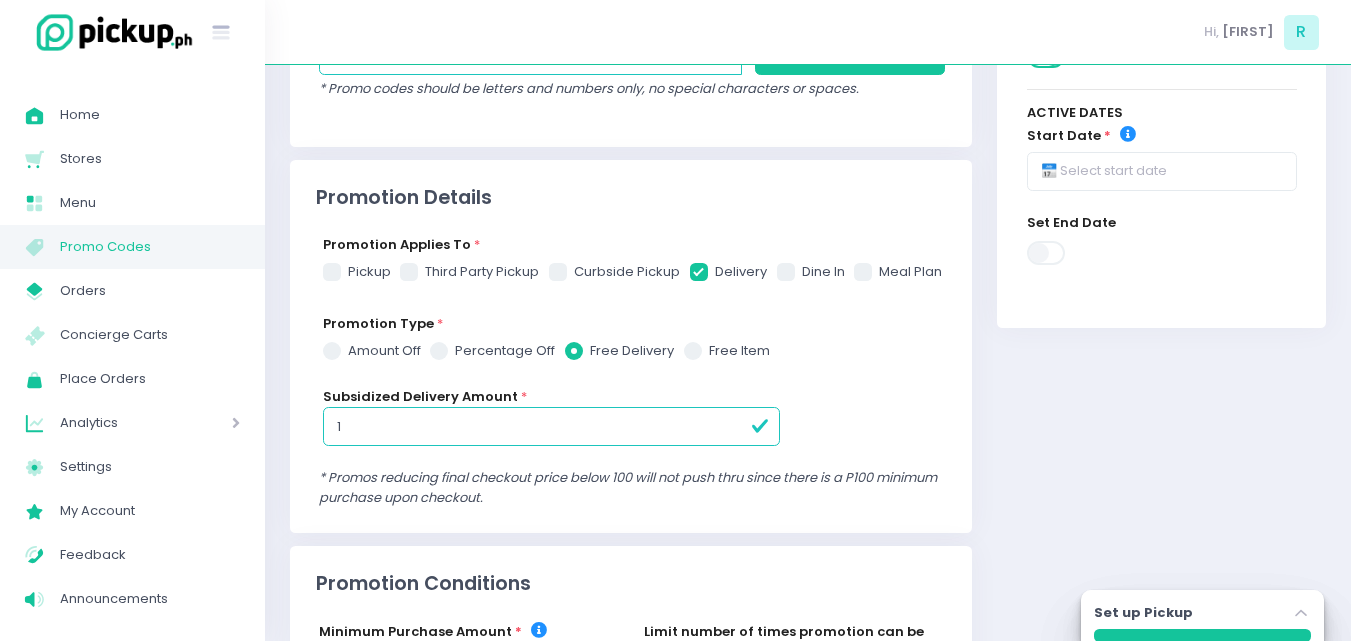 checkbox on "true" 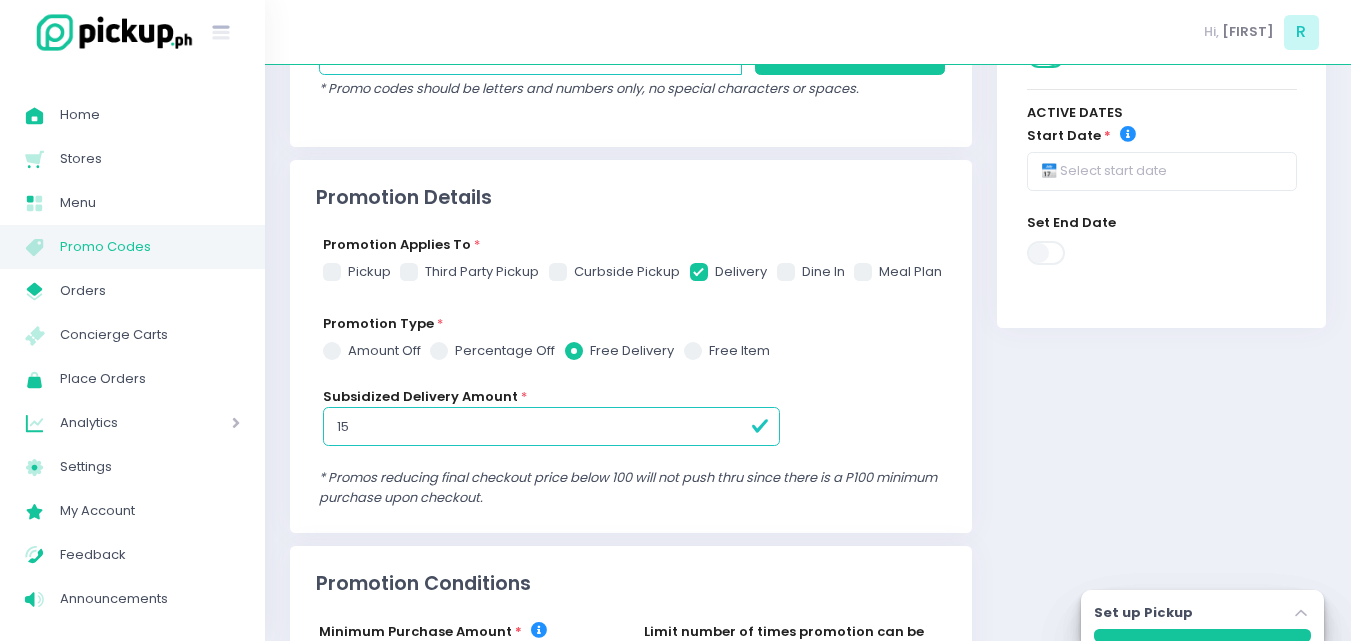 checkbox on "true" 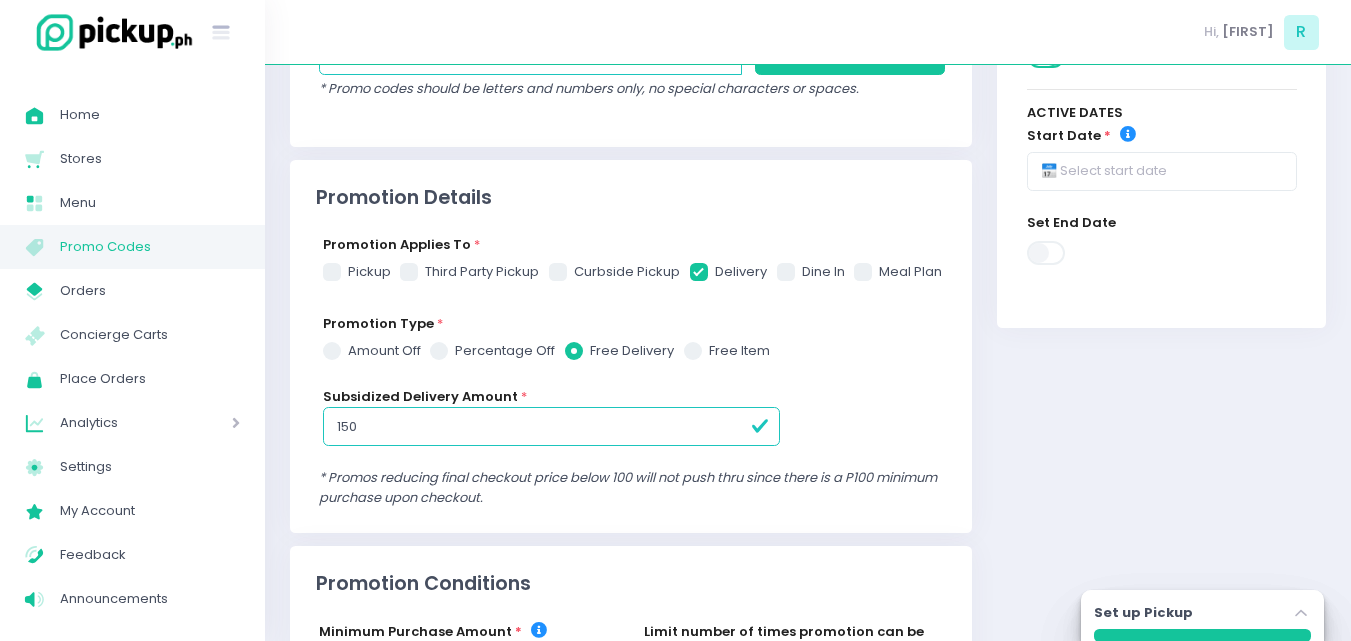 checkbox on "true" 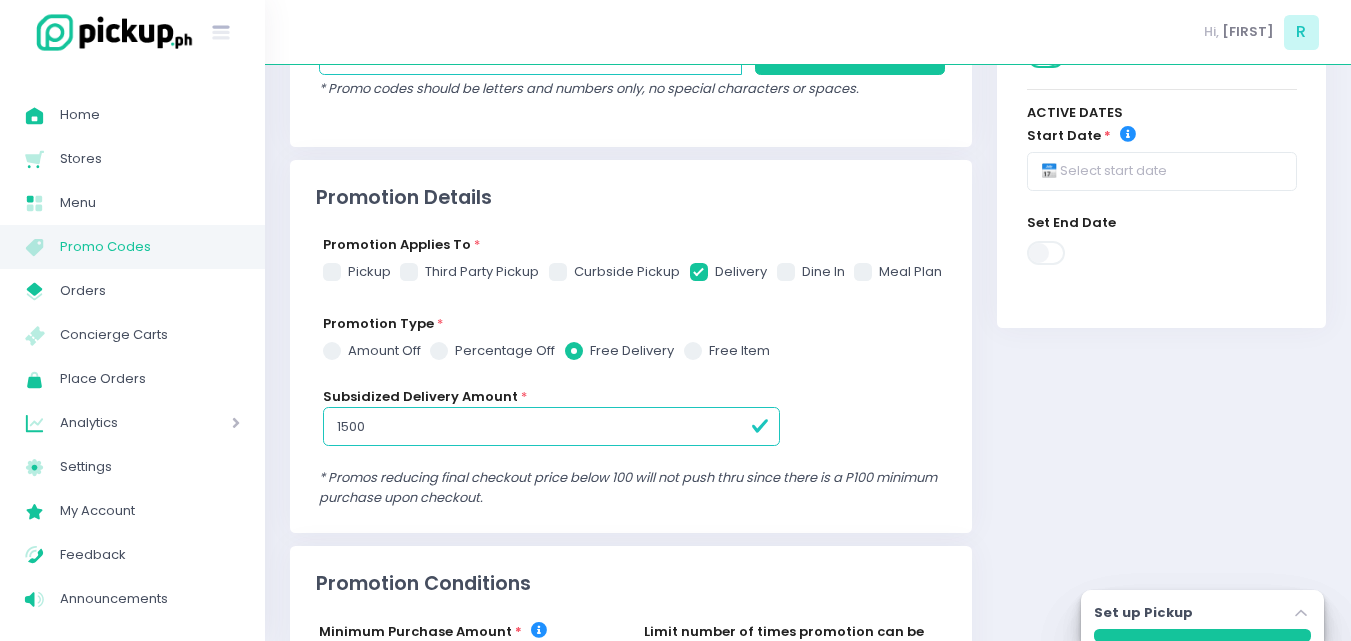 type on "1500" 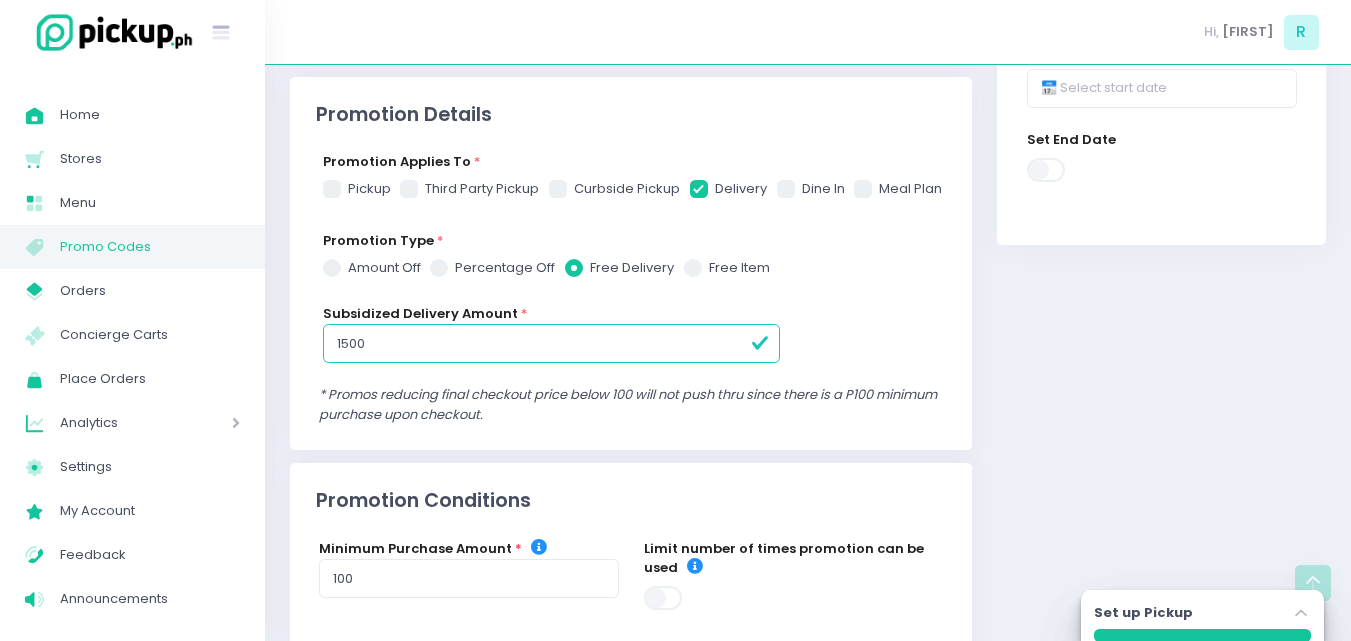 scroll, scrollTop: 354, scrollLeft: 0, axis: vertical 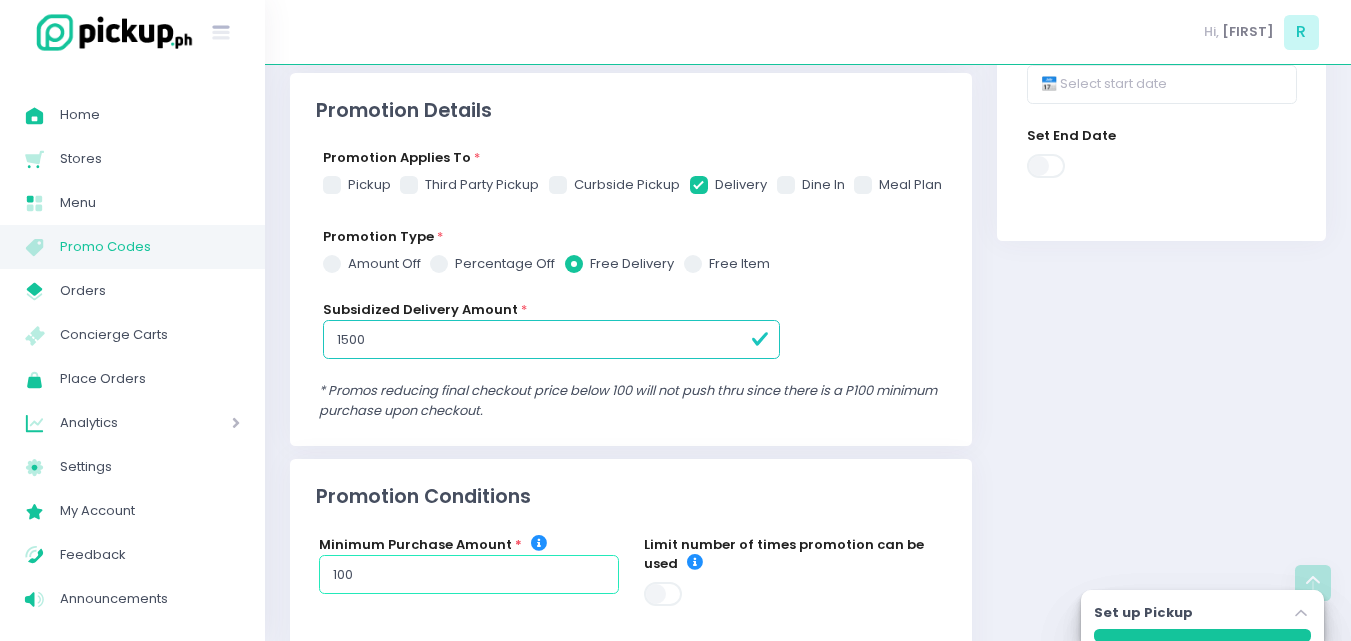 drag, startPoint x: 393, startPoint y: 581, endPoint x: 331, endPoint y: 580, distance: 62.008064 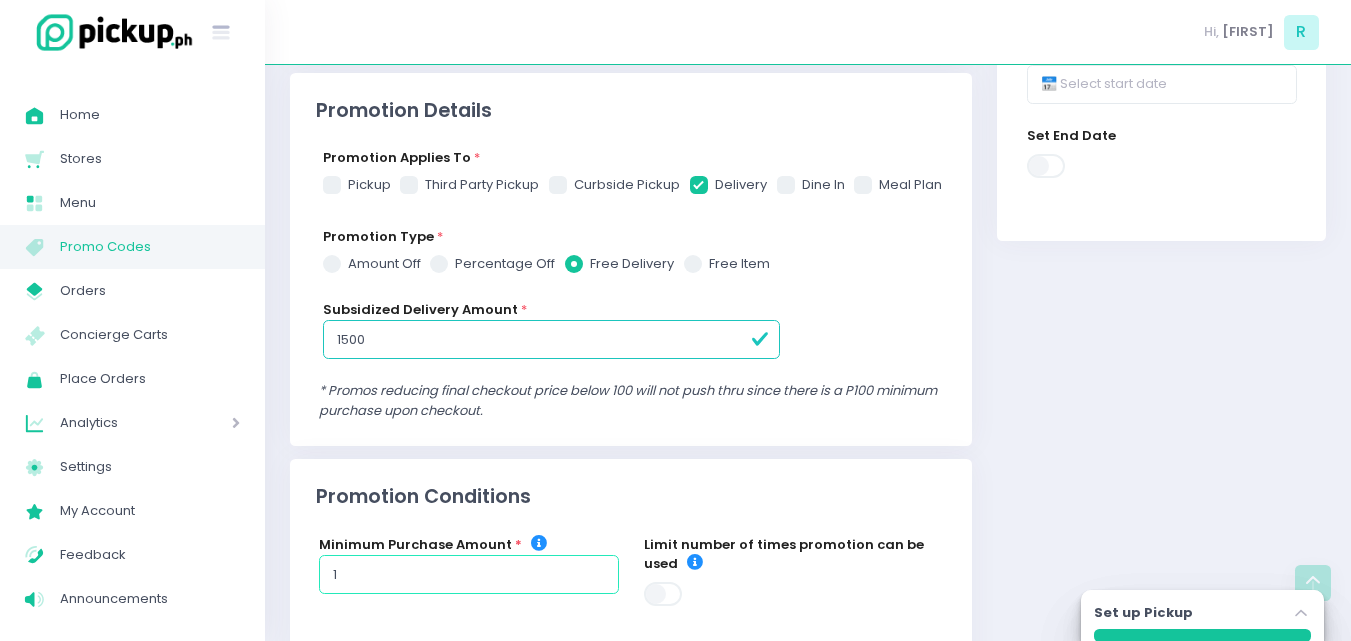 checkbox on "true" 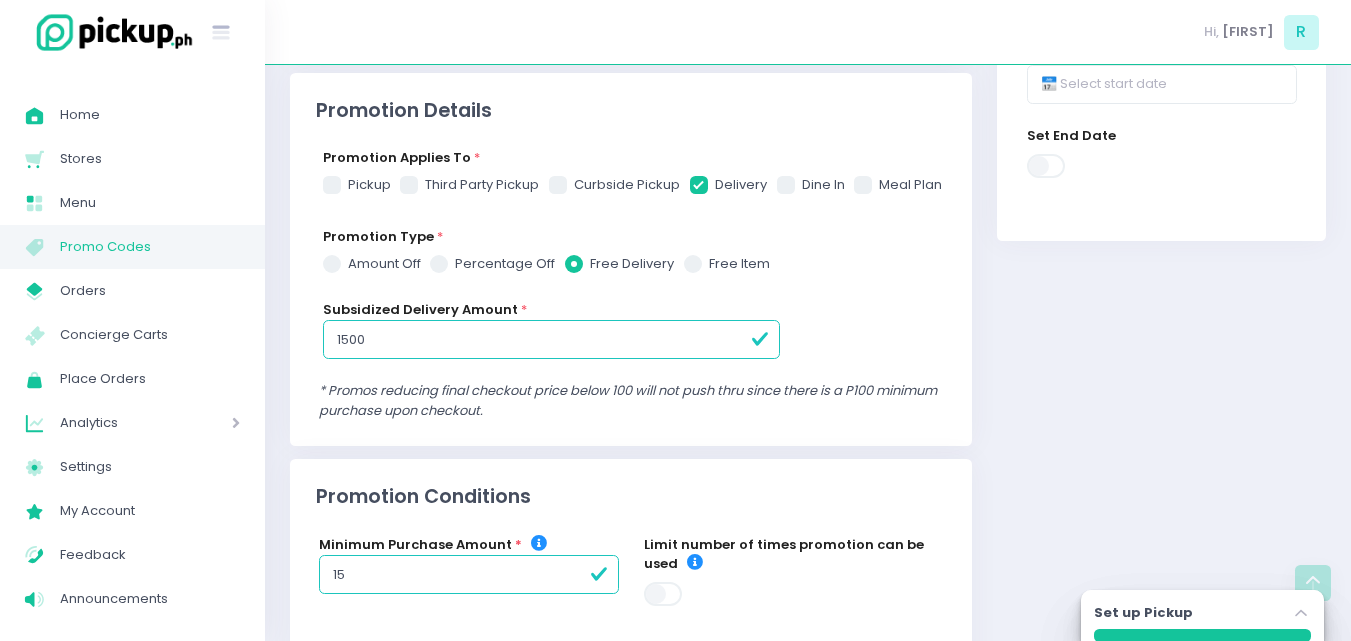 checkbox on "true" 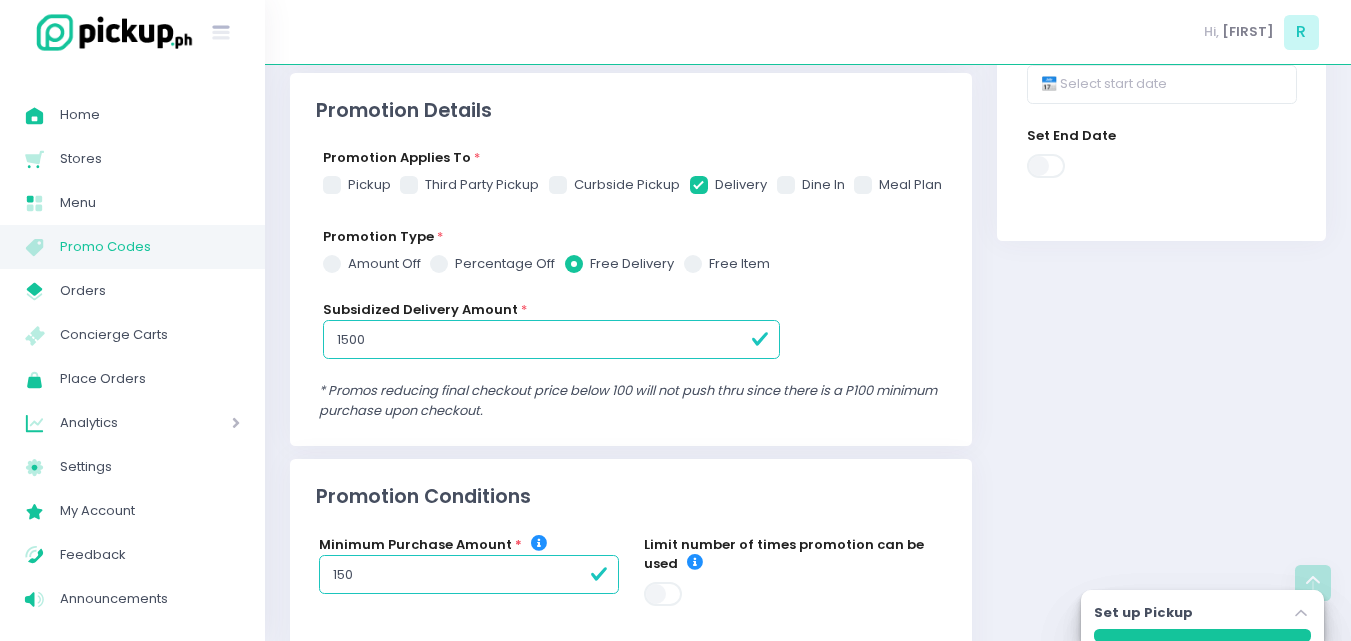 checkbox on "true" 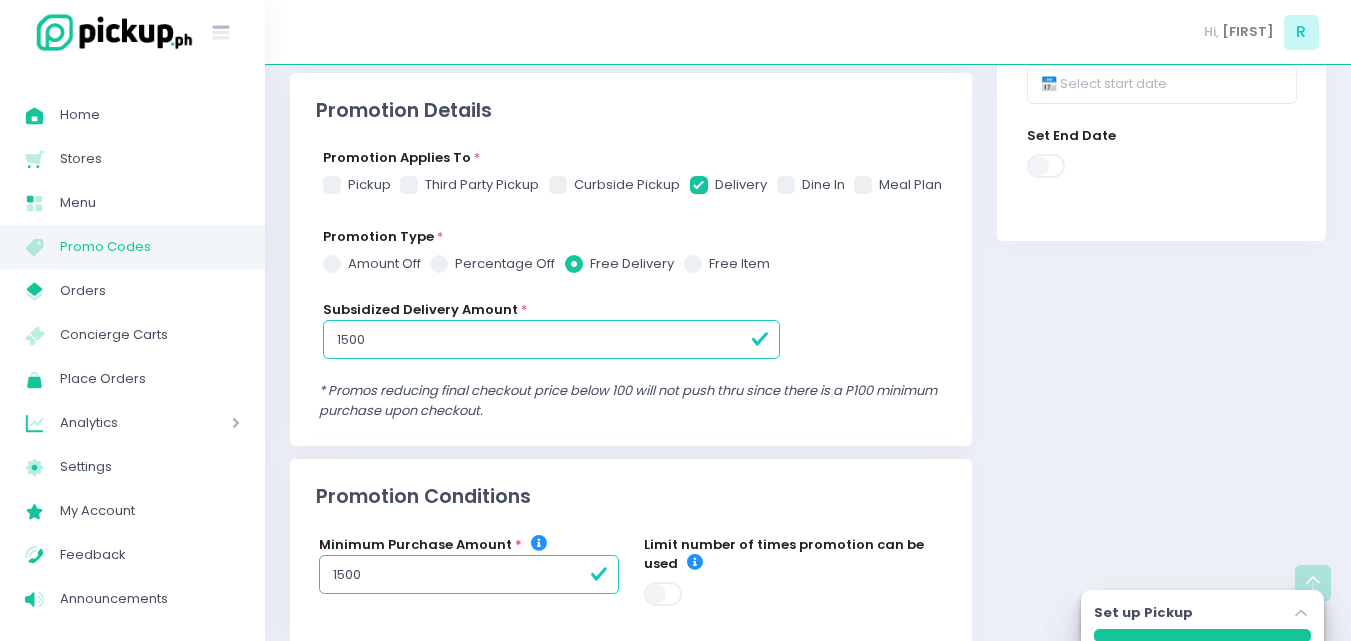 type on "1500" 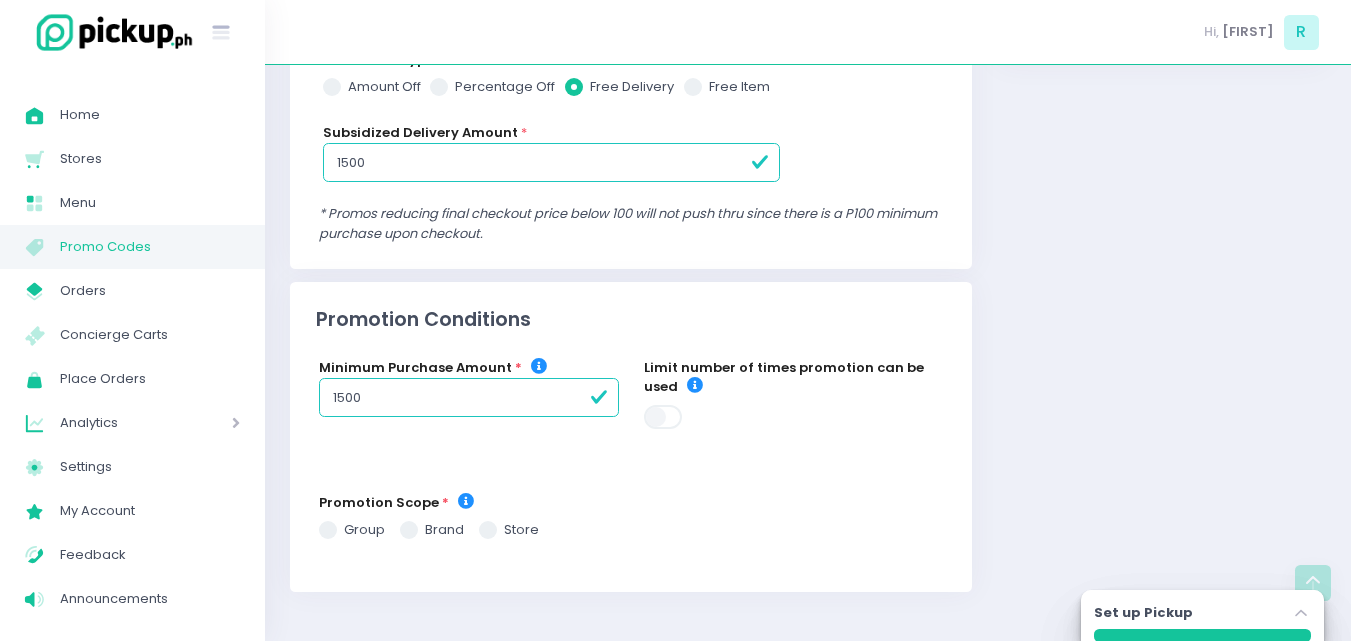 scroll, scrollTop: 532, scrollLeft: 0, axis: vertical 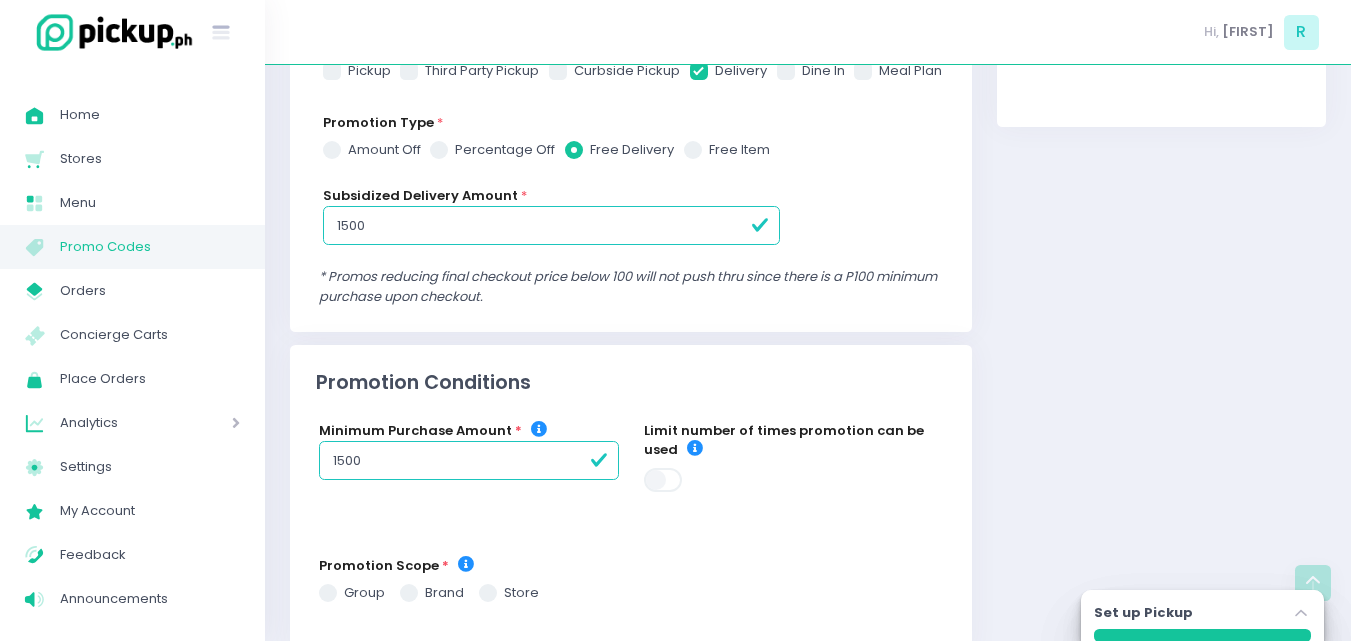 drag, startPoint x: 620, startPoint y: 222, endPoint x: 323, endPoint y: 227, distance: 297.04208 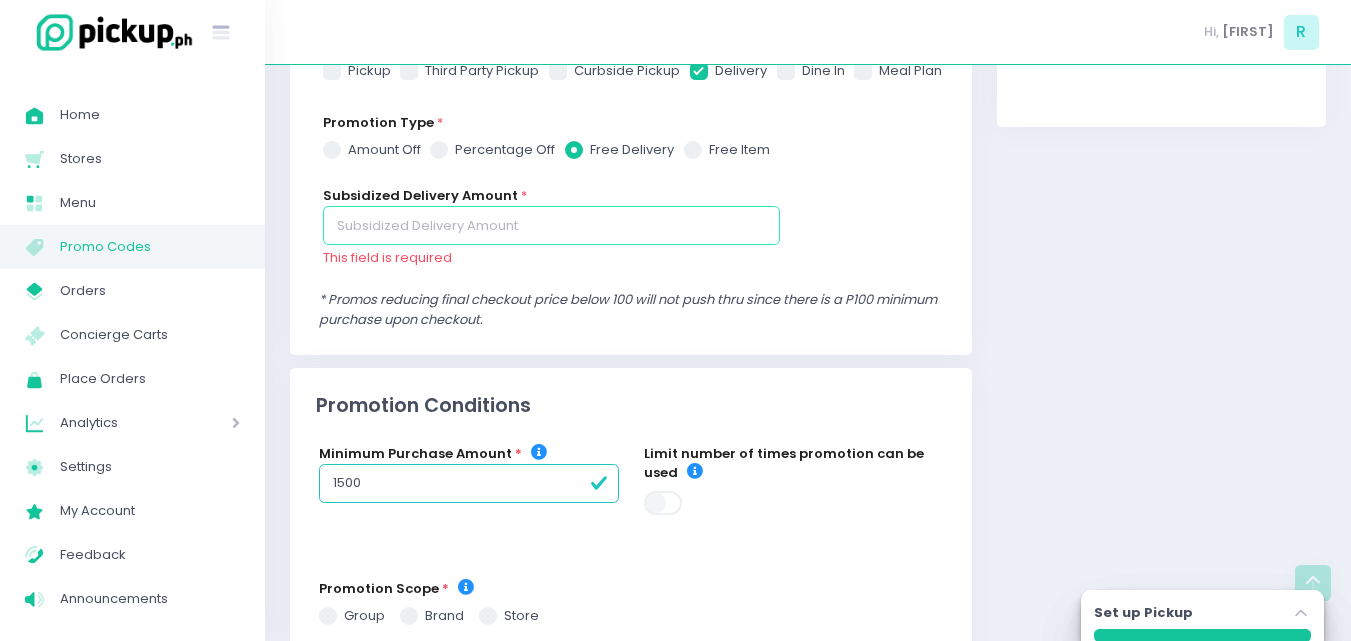 type 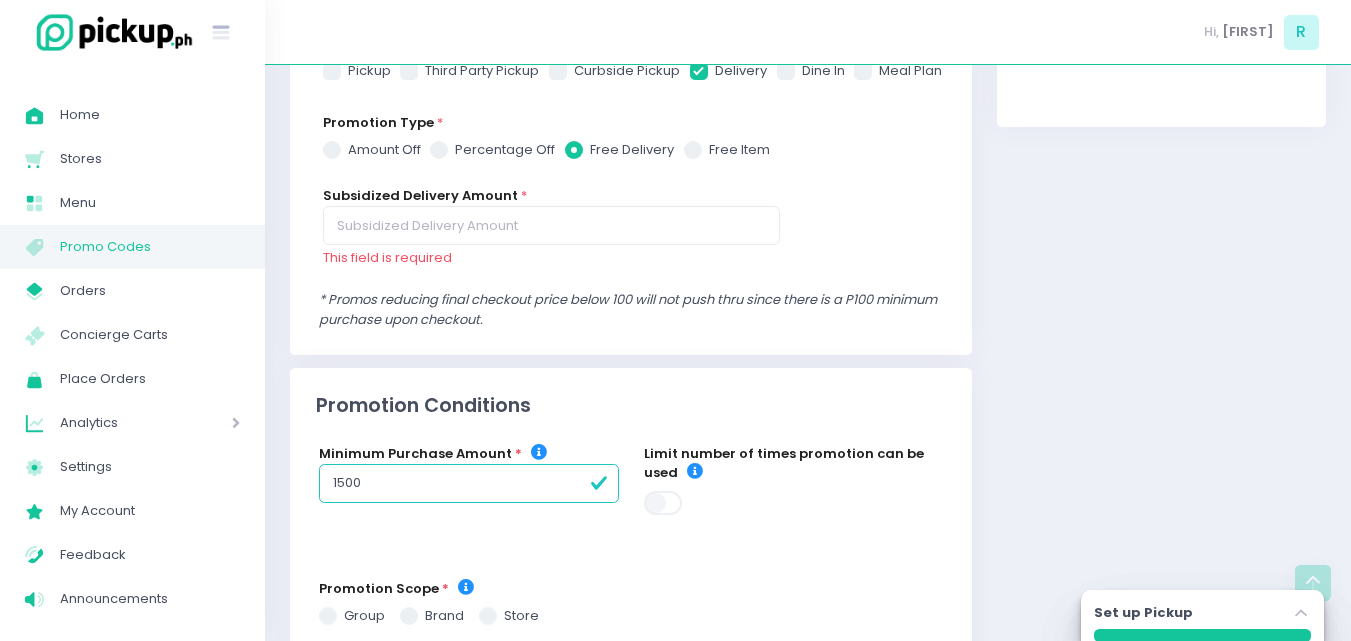 checkbox on "true" 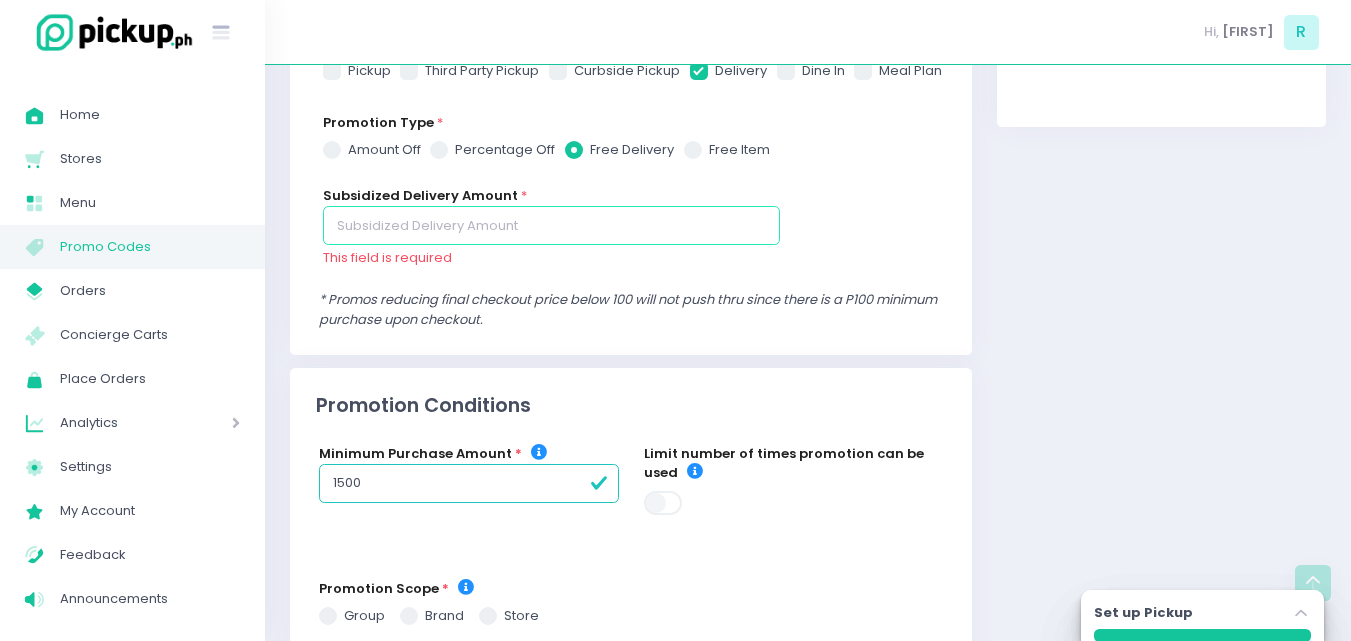click at bounding box center (551, 225) 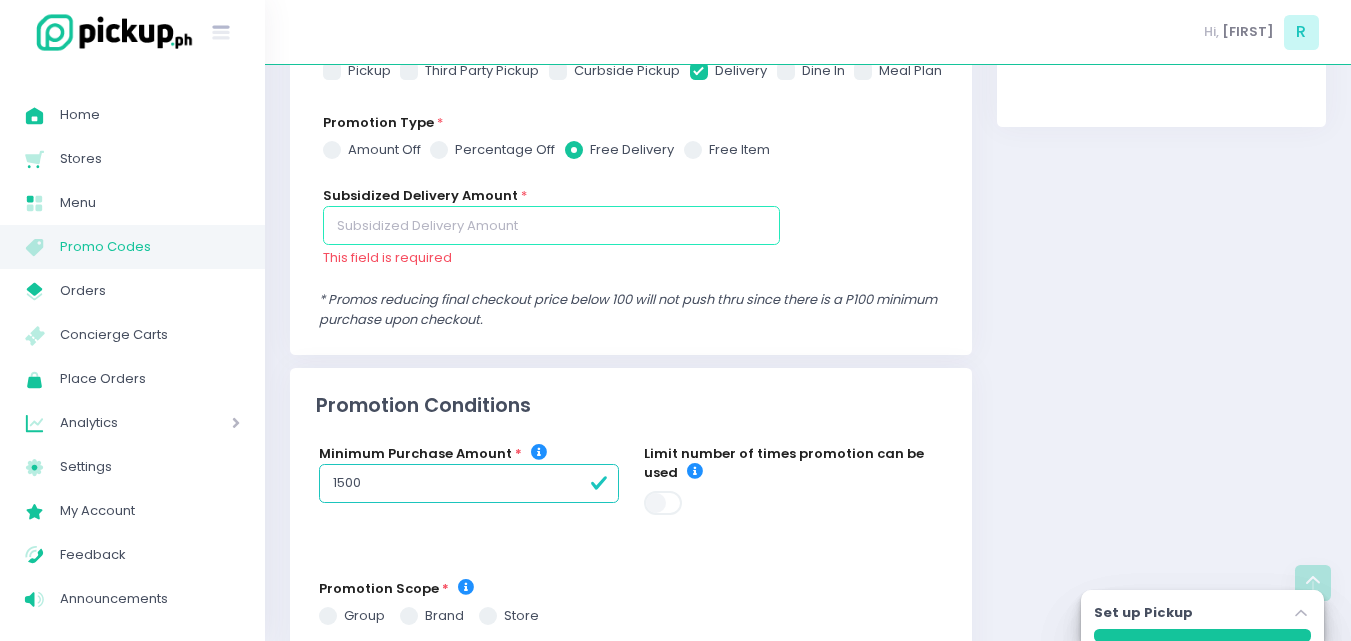 checkbox on "true" 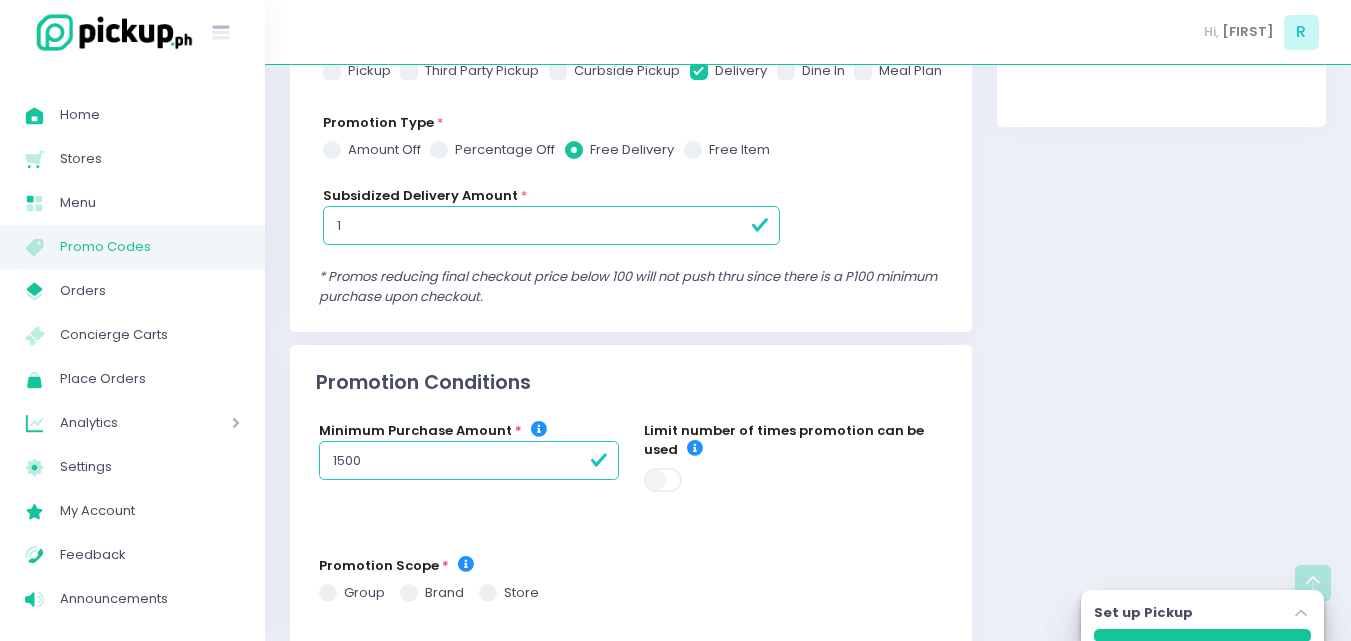 checkbox on "true" 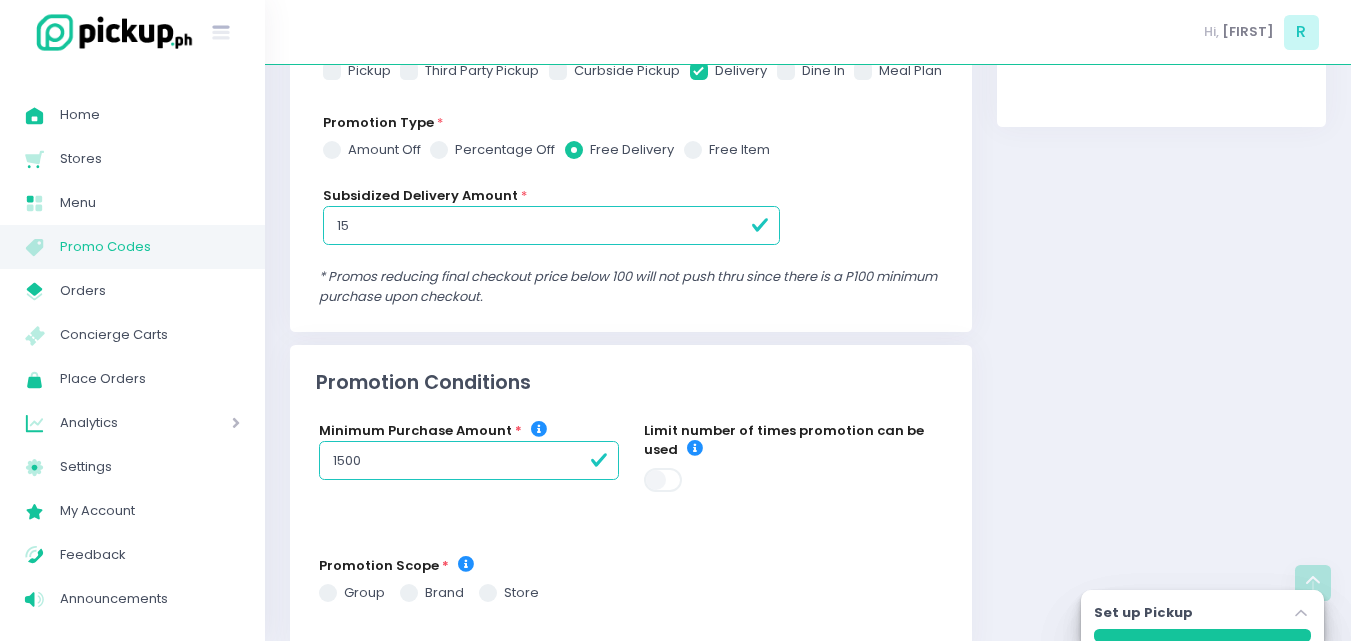 checkbox on "true" 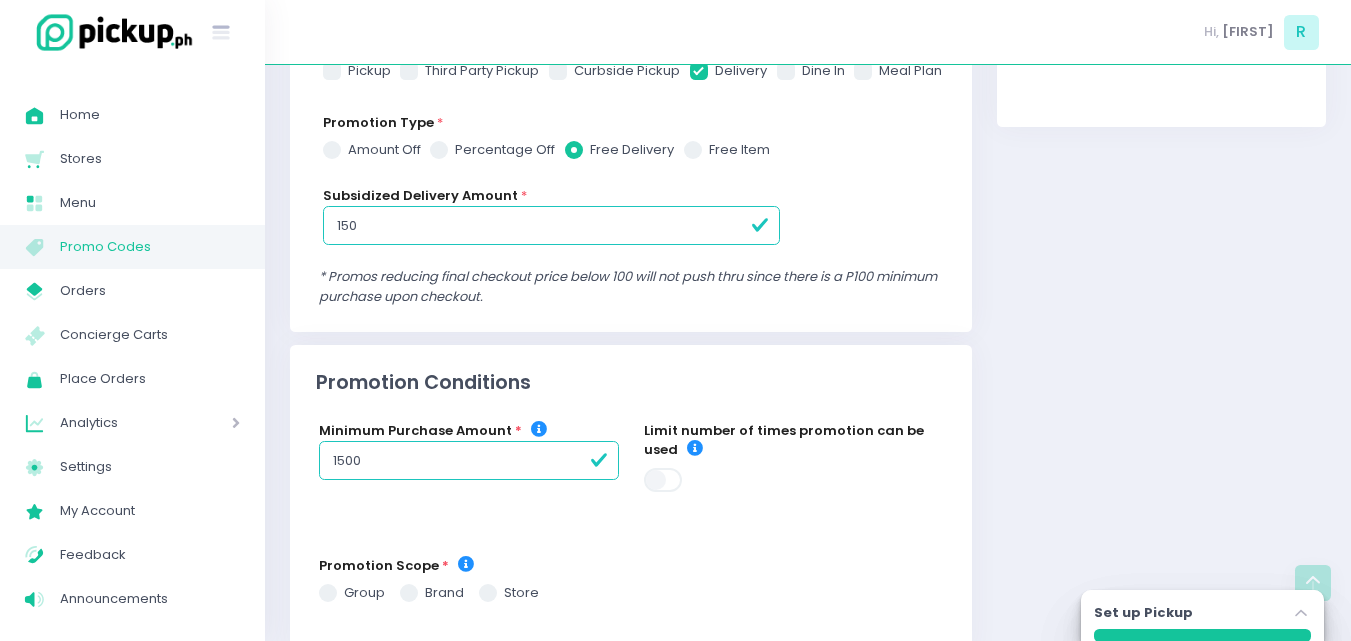 type on "150" 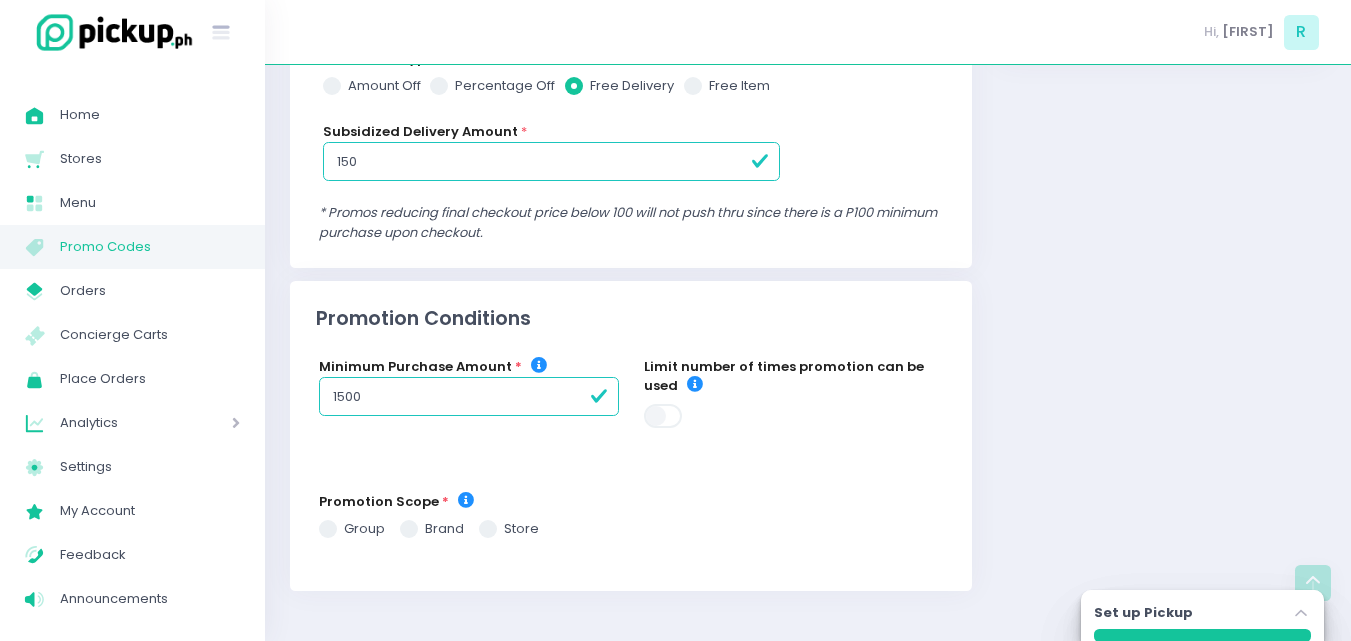 scroll, scrollTop: 522, scrollLeft: 0, axis: vertical 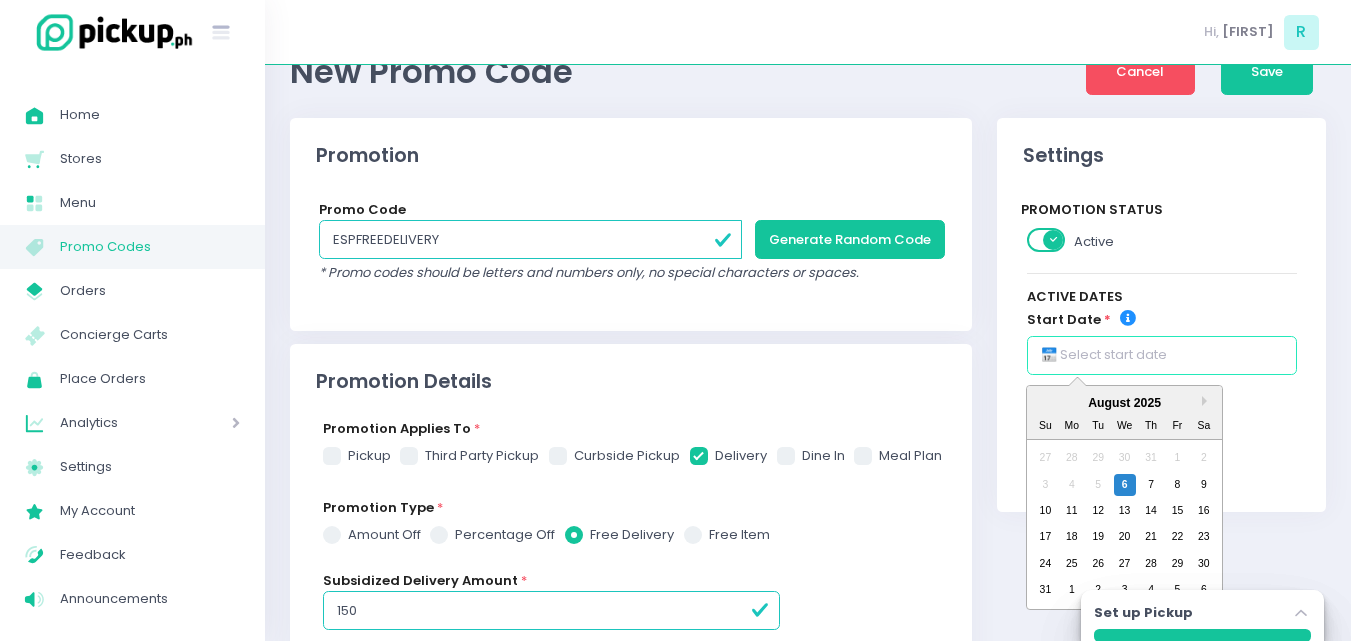 click at bounding box center (1162, 355) 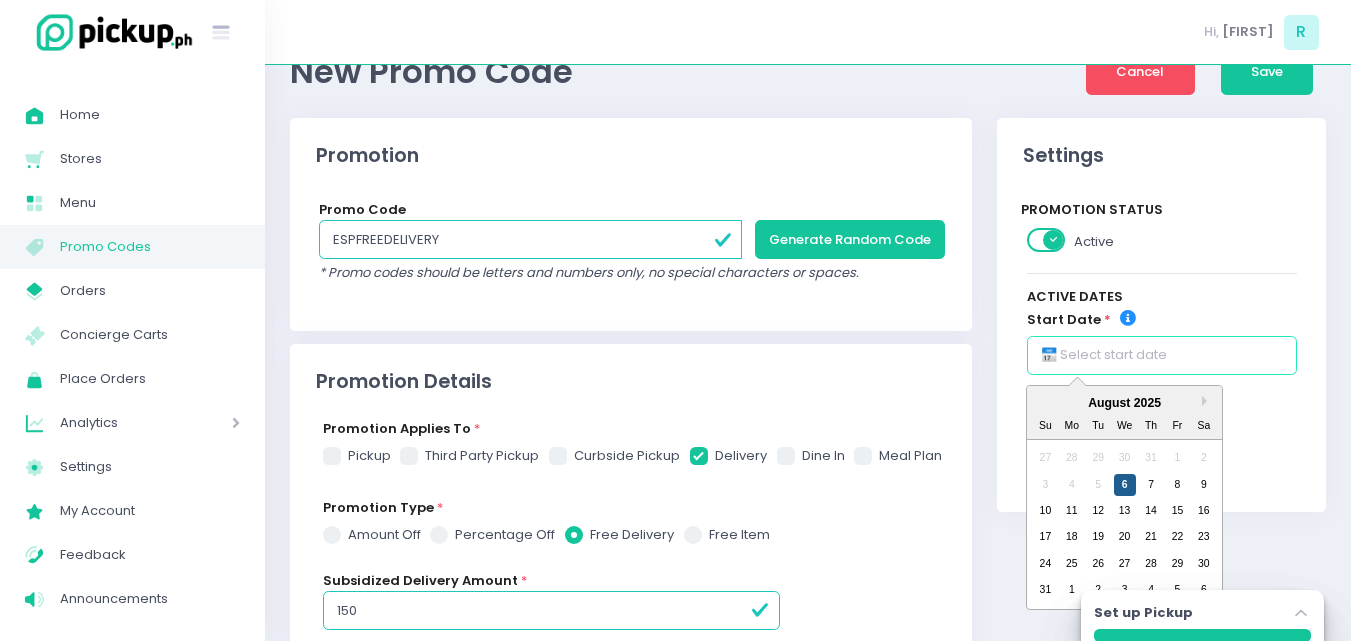 click on "6" at bounding box center (1125, 485) 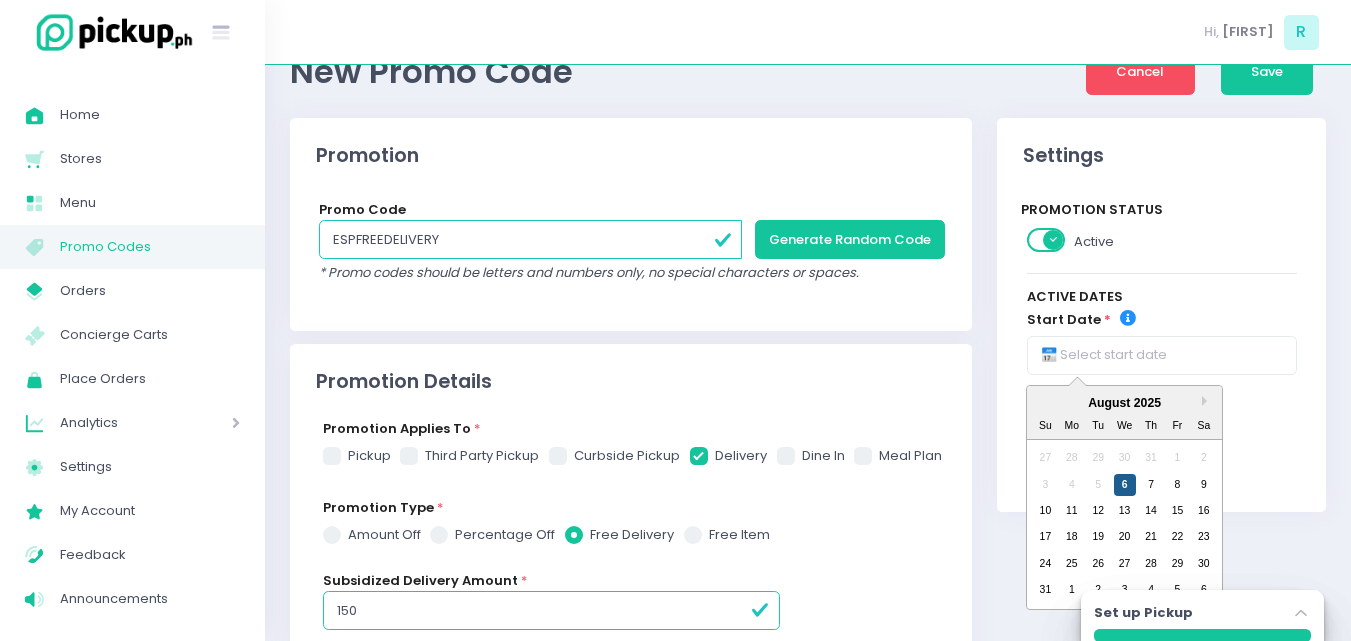 checkbox on "true" 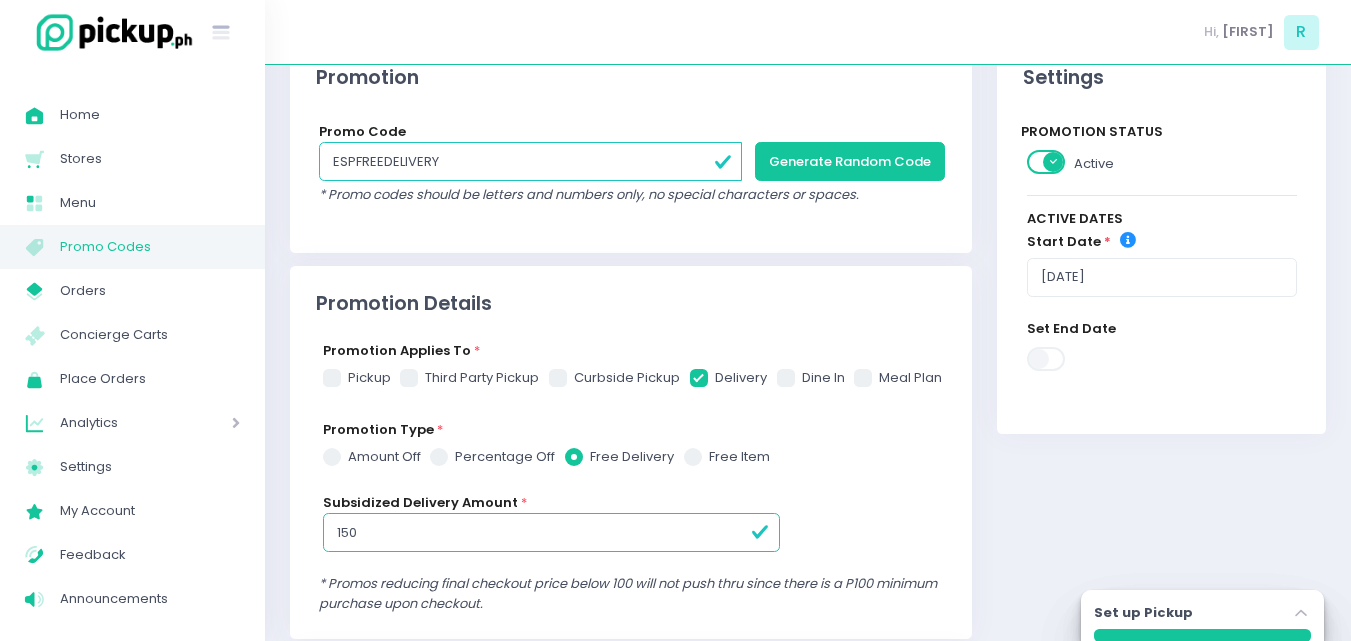 scroll, scrollTop: 155, scrollLeft: 0, axis: vertical 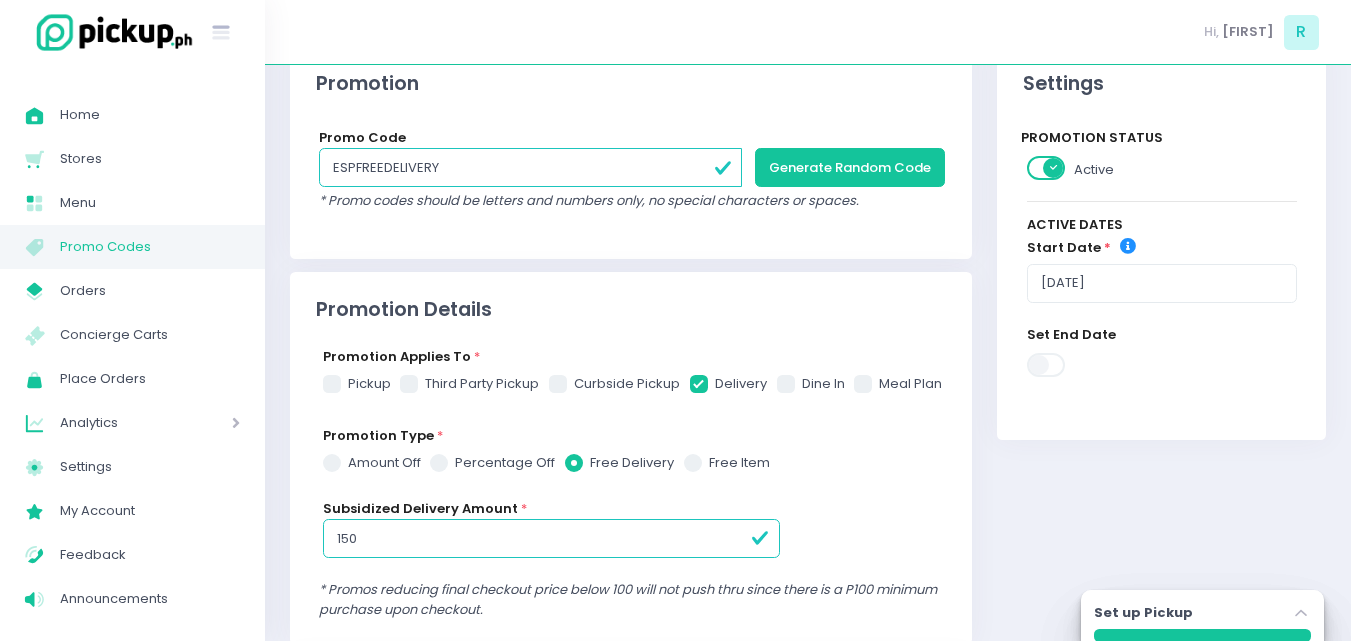 click at bounding box center (1047, 365) 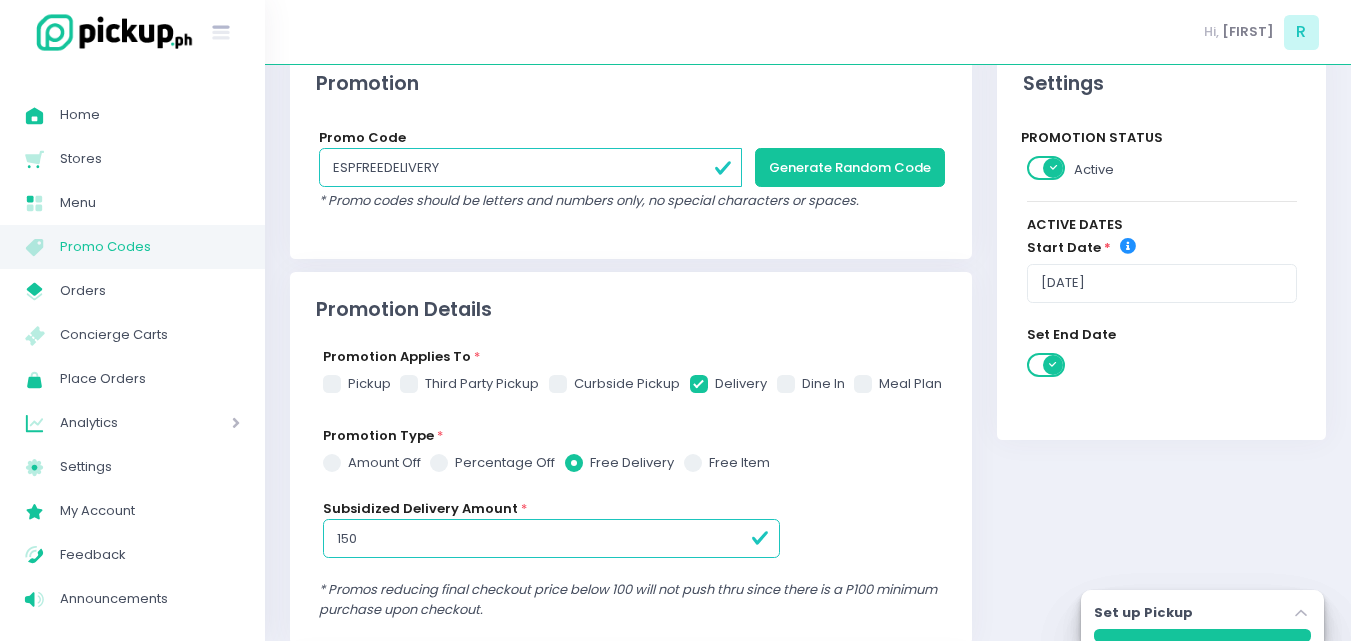 checkbox on "true" 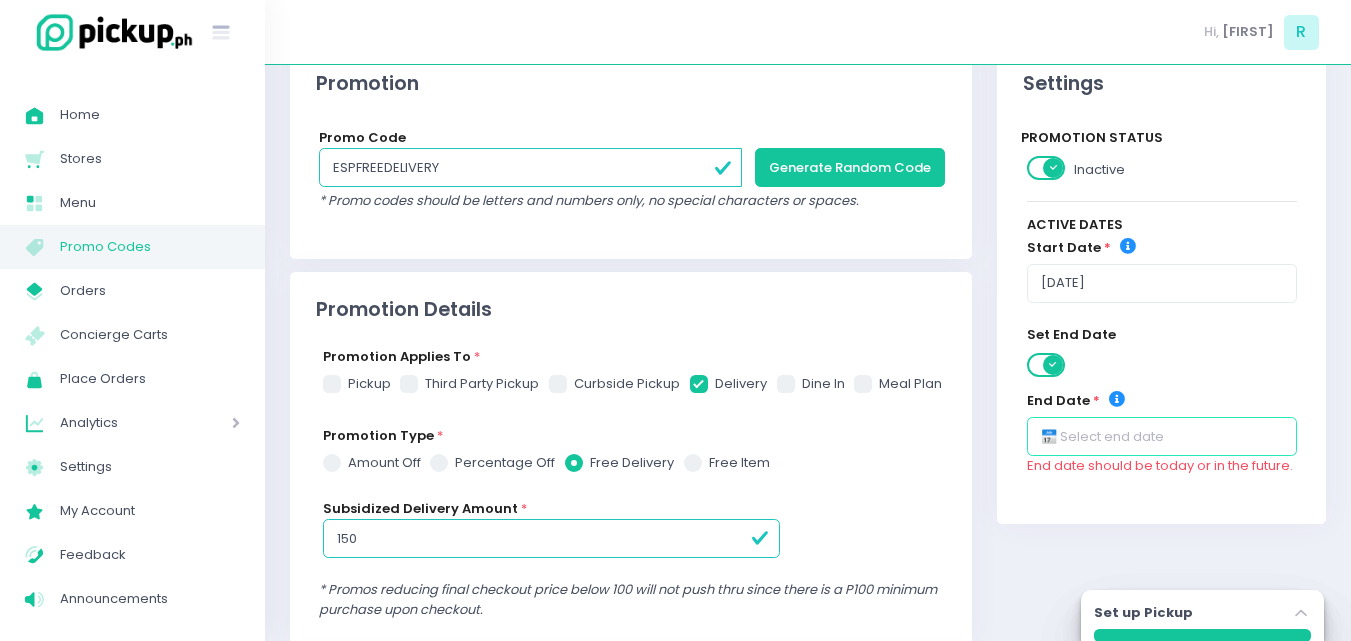 checkbox on "true" 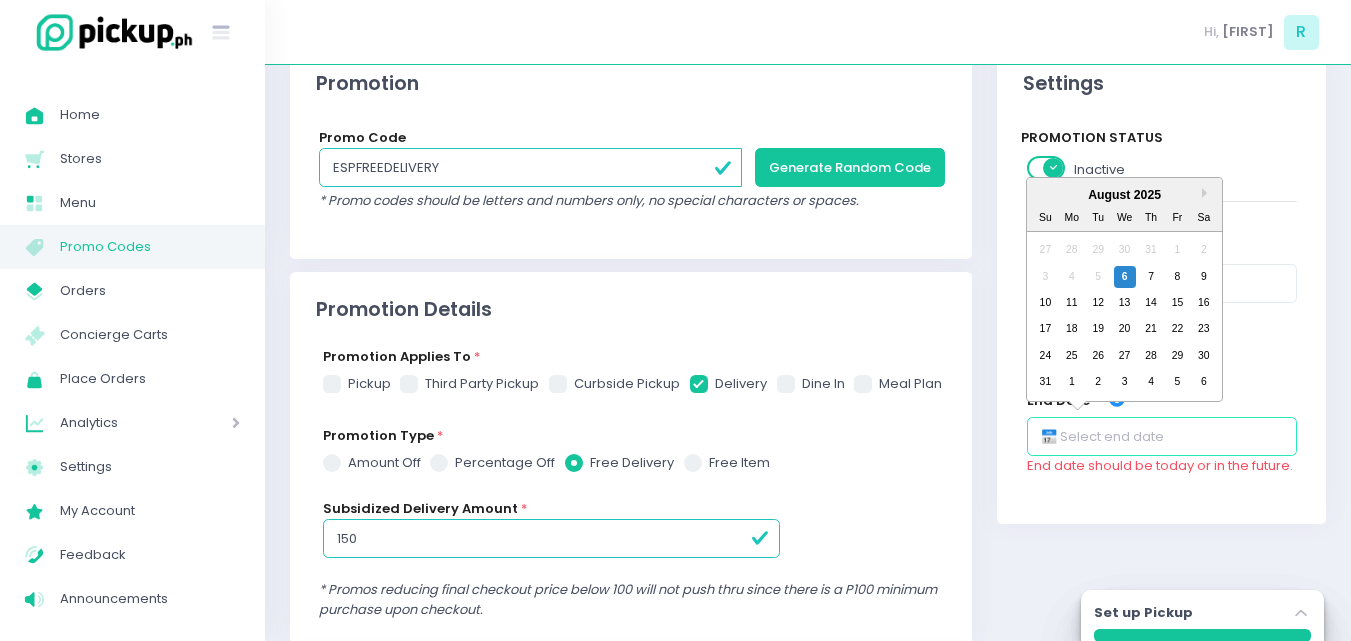 click at bounding box center (1162, 436) 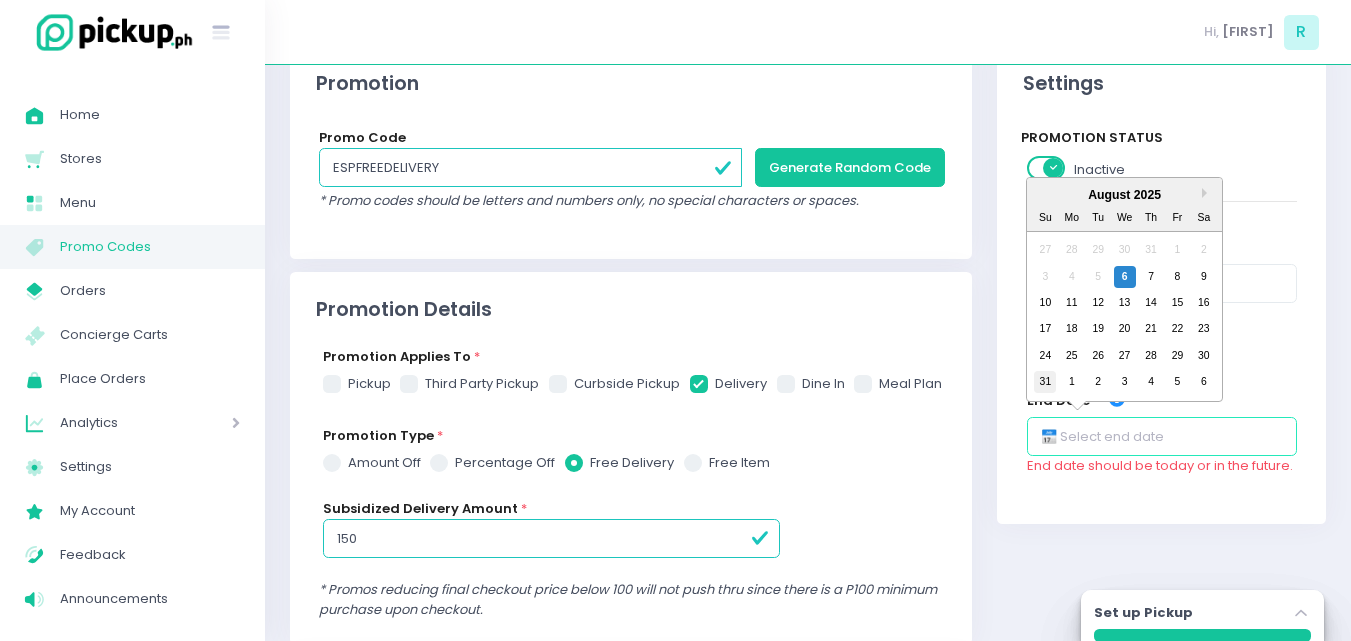 click on "31" at bounding box center (1046, 382) 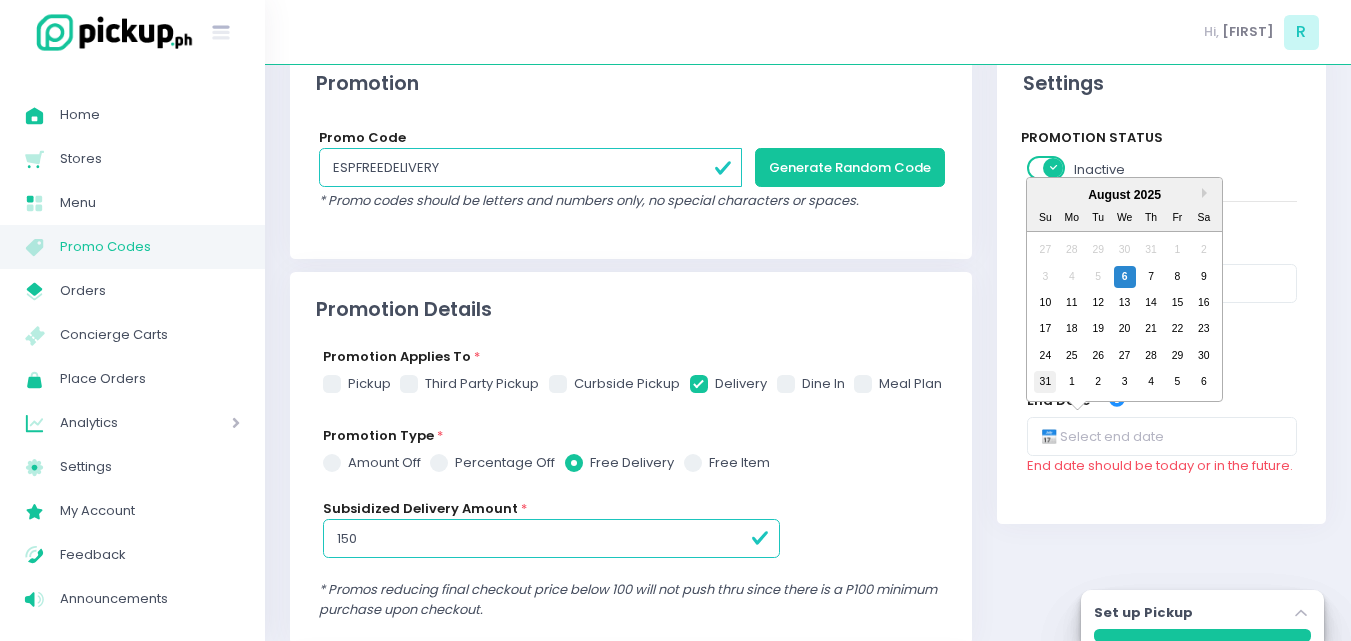 checkbox on "true" 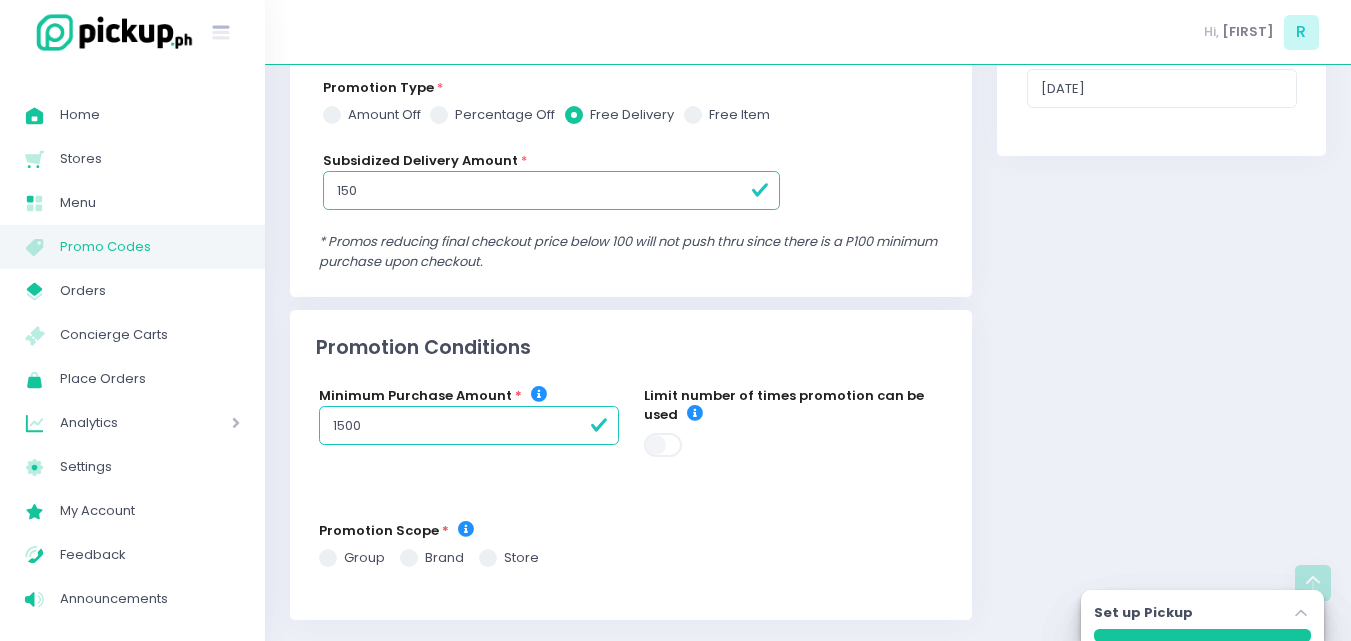 scroll, scrollTop: 532, scrollLeft: 0, axis: vertical 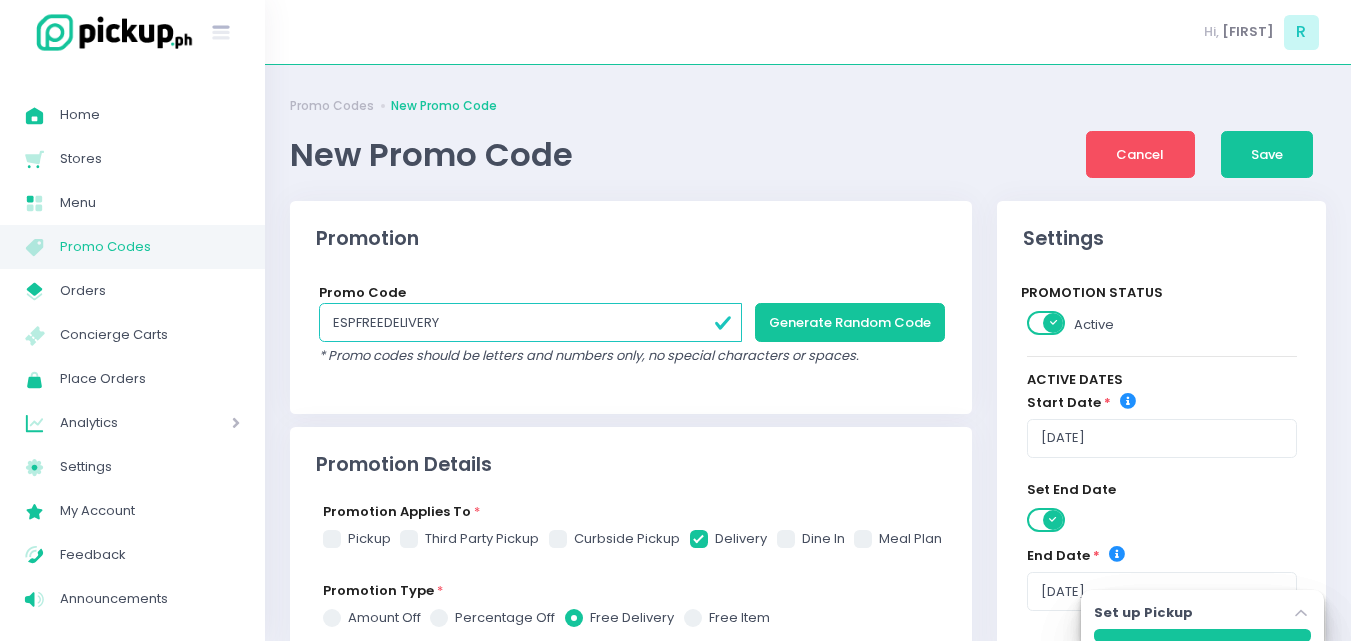 drag, startPoint x: 461, startPoint y: 321, endPoint x: 317, endPoint y: 319, distance: 144.01389 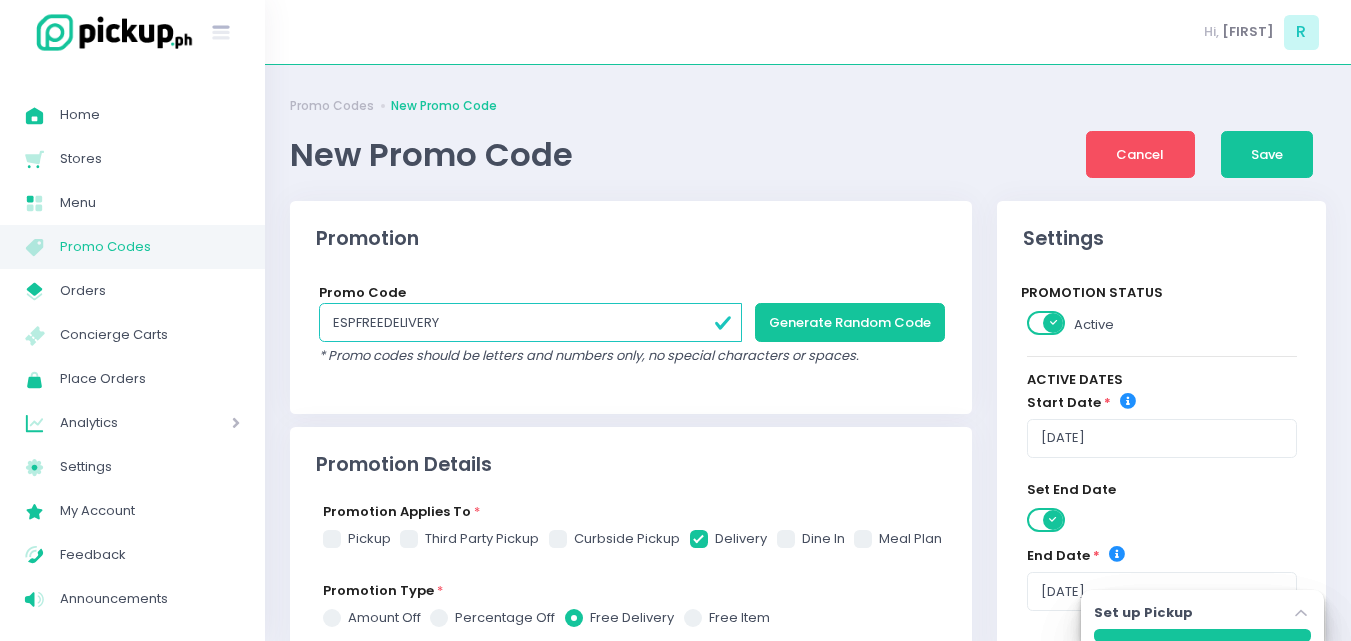 checkbox on "true" 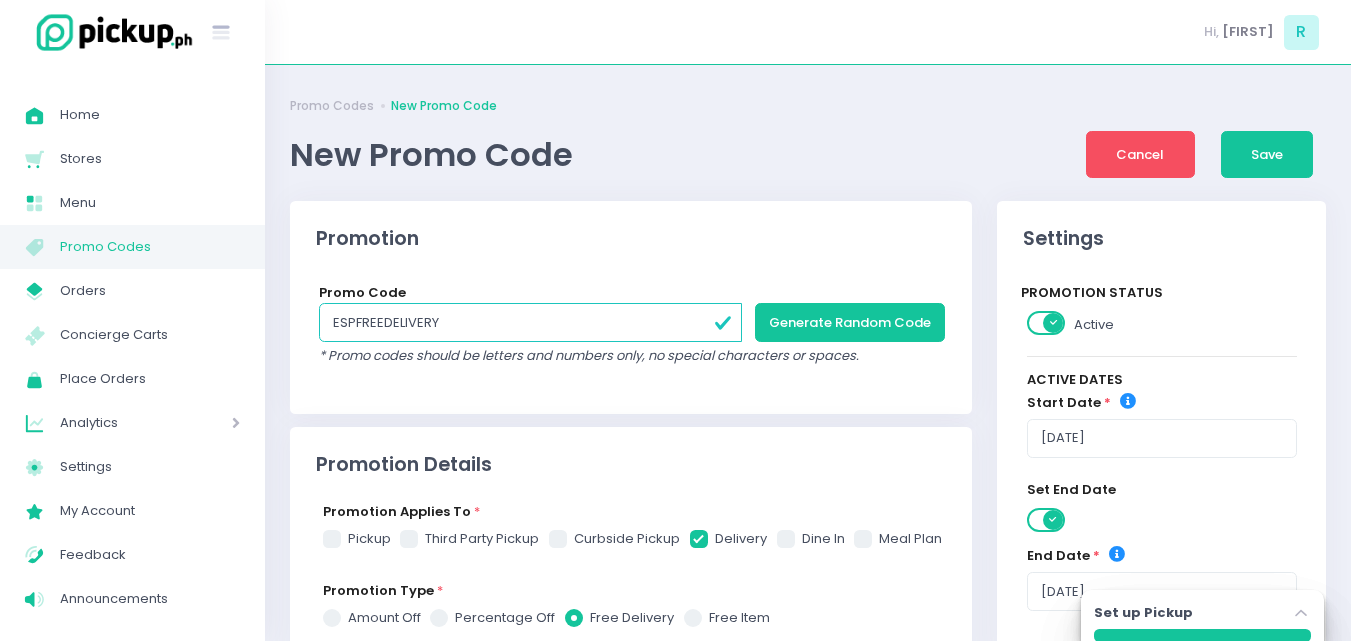 checkbox on "true" 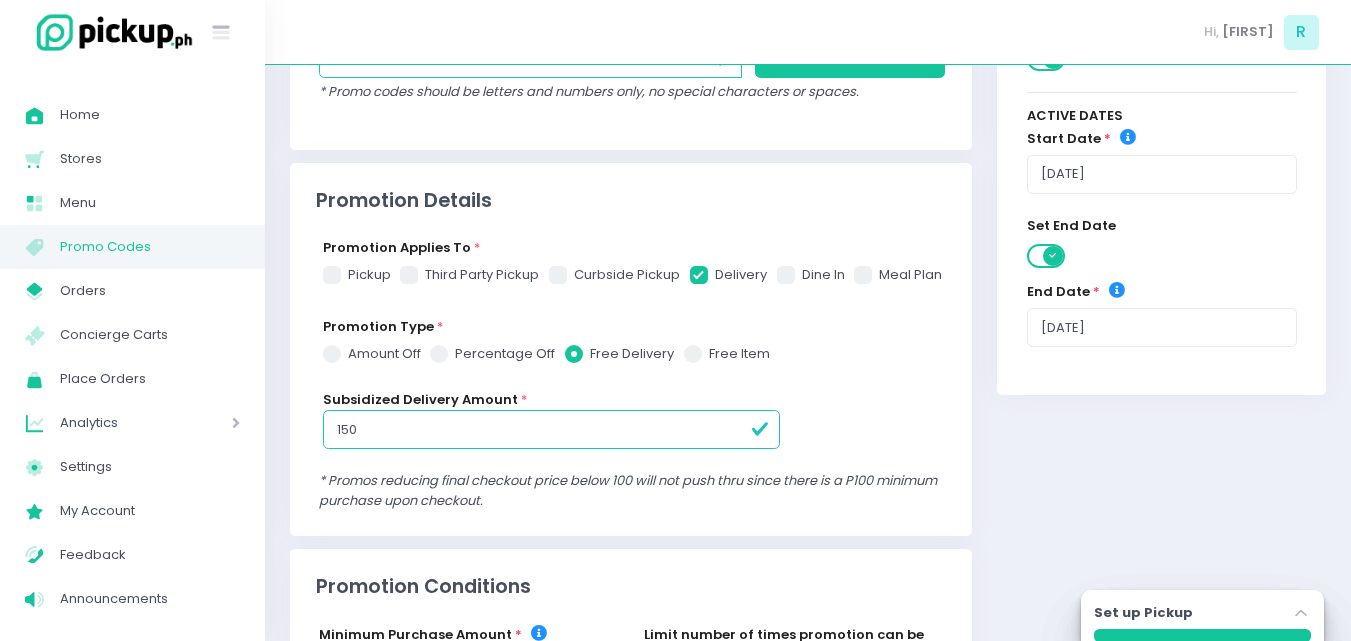 scroll, scrollTop: 266, scrollLeft: 0, axis: vertical 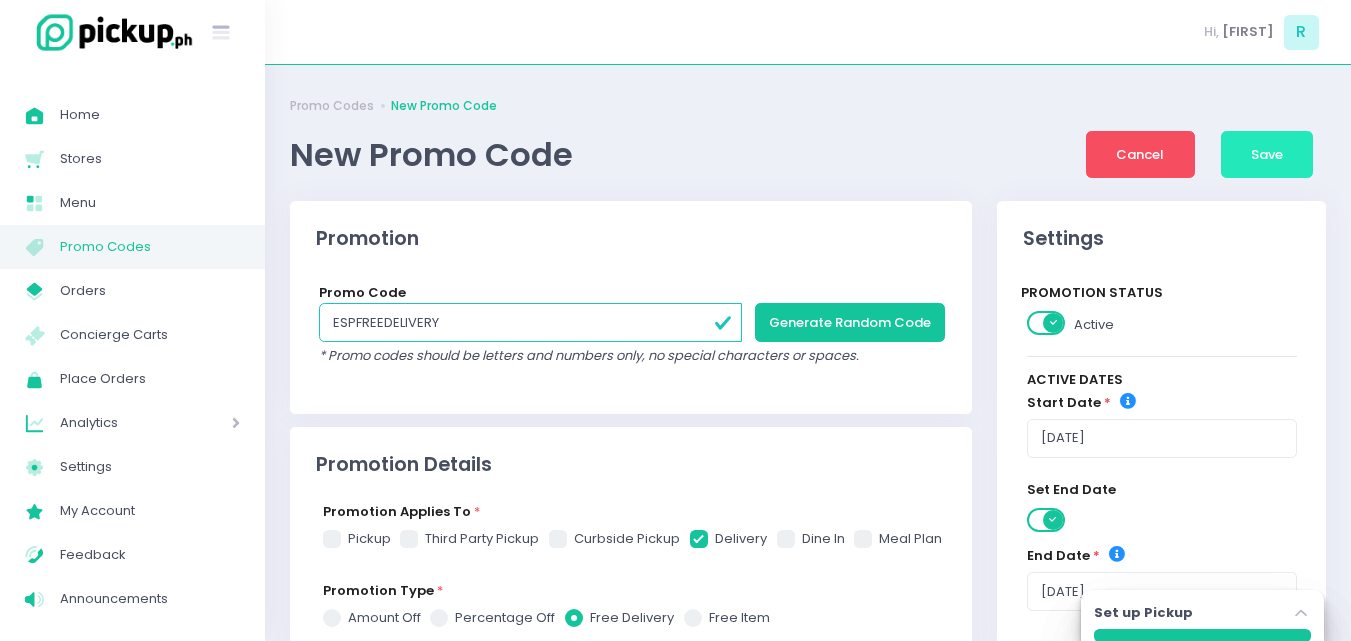 click on "Save" at bounding box center (1267, 155) 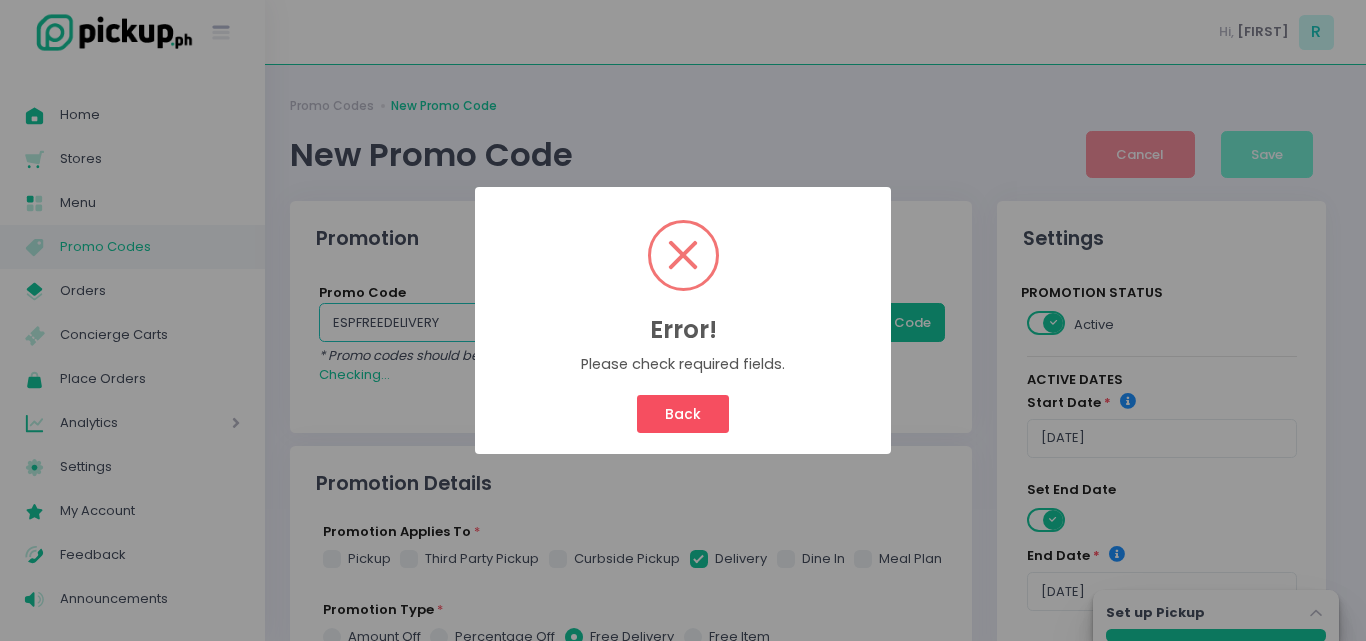 checkbox on "true" 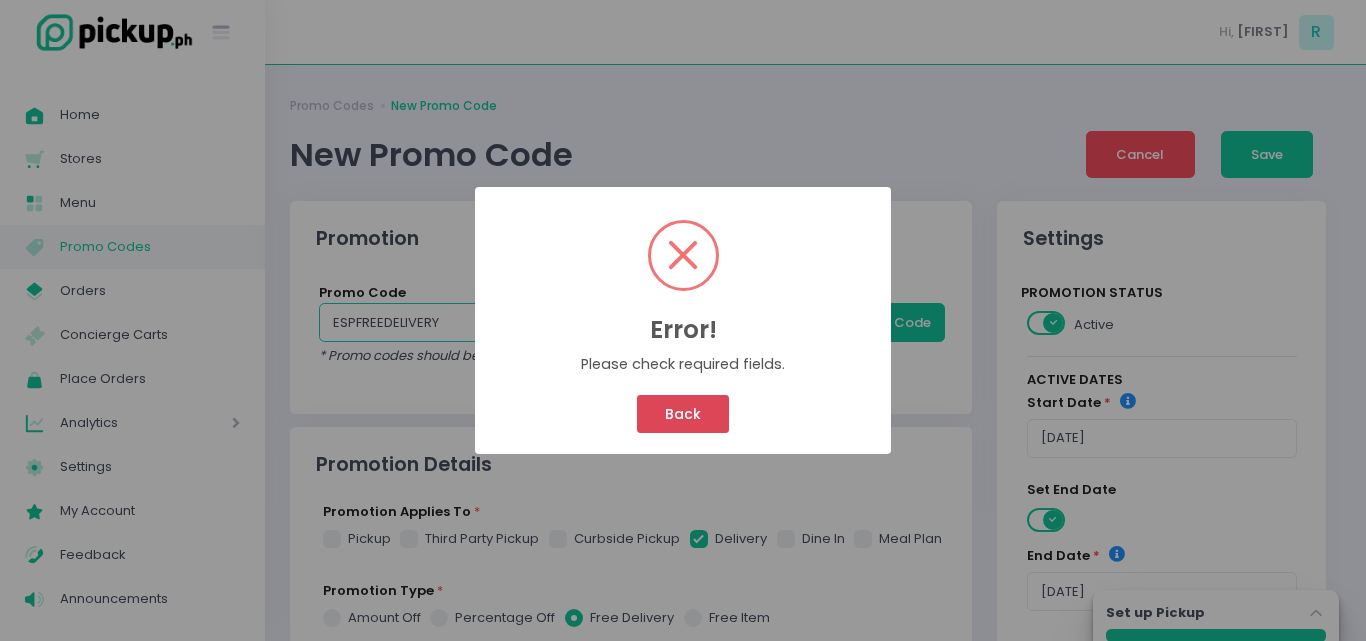 click on "Back" at bounding box center (682, 414) 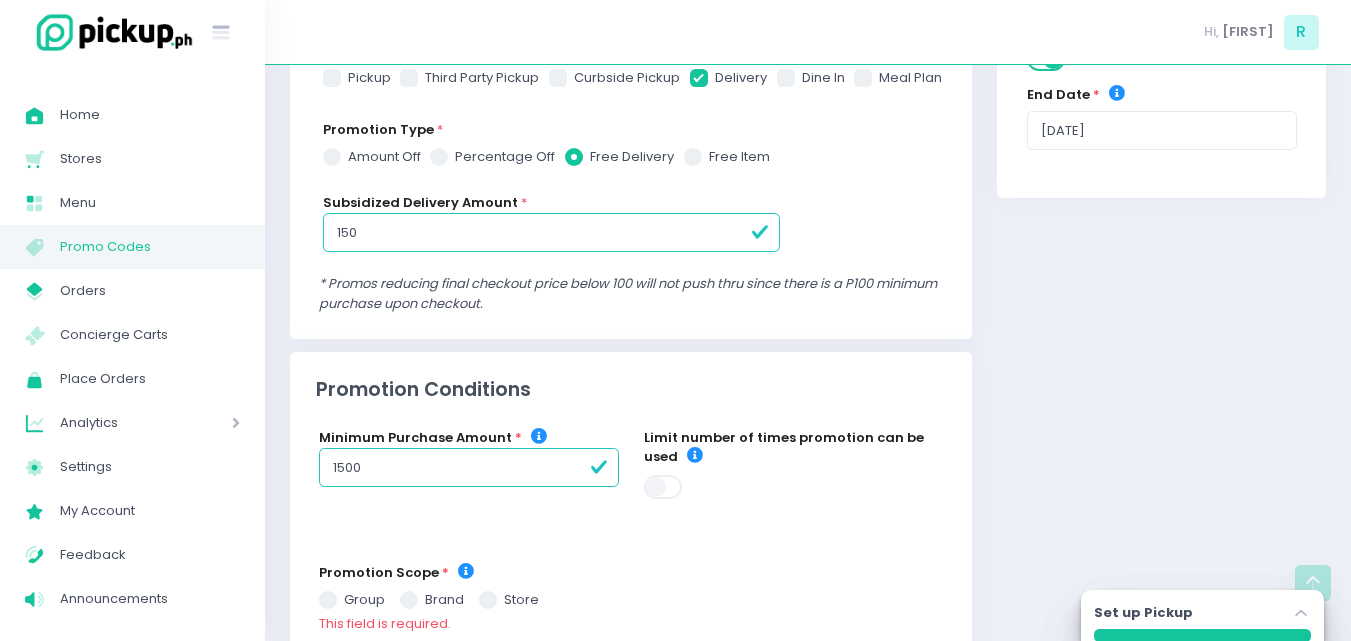 scroll, scrollTop: 552, scrollLeft: 0, axis: vertical 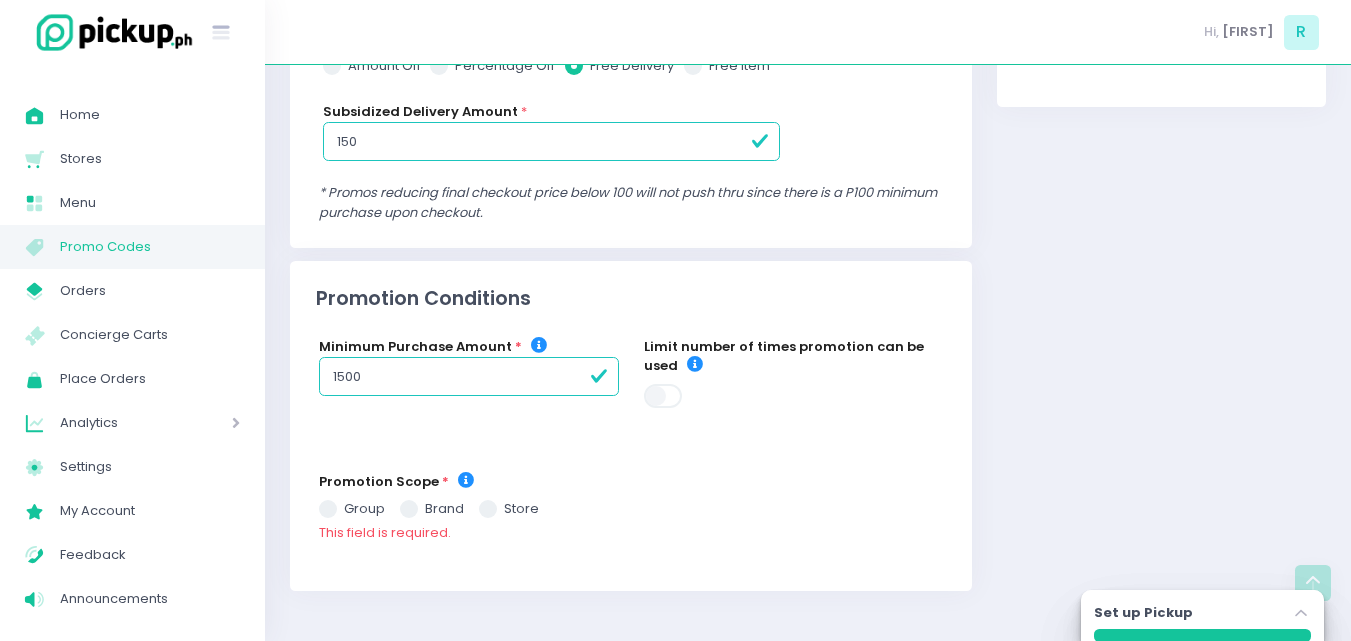 click at bounding box center (488, 509) 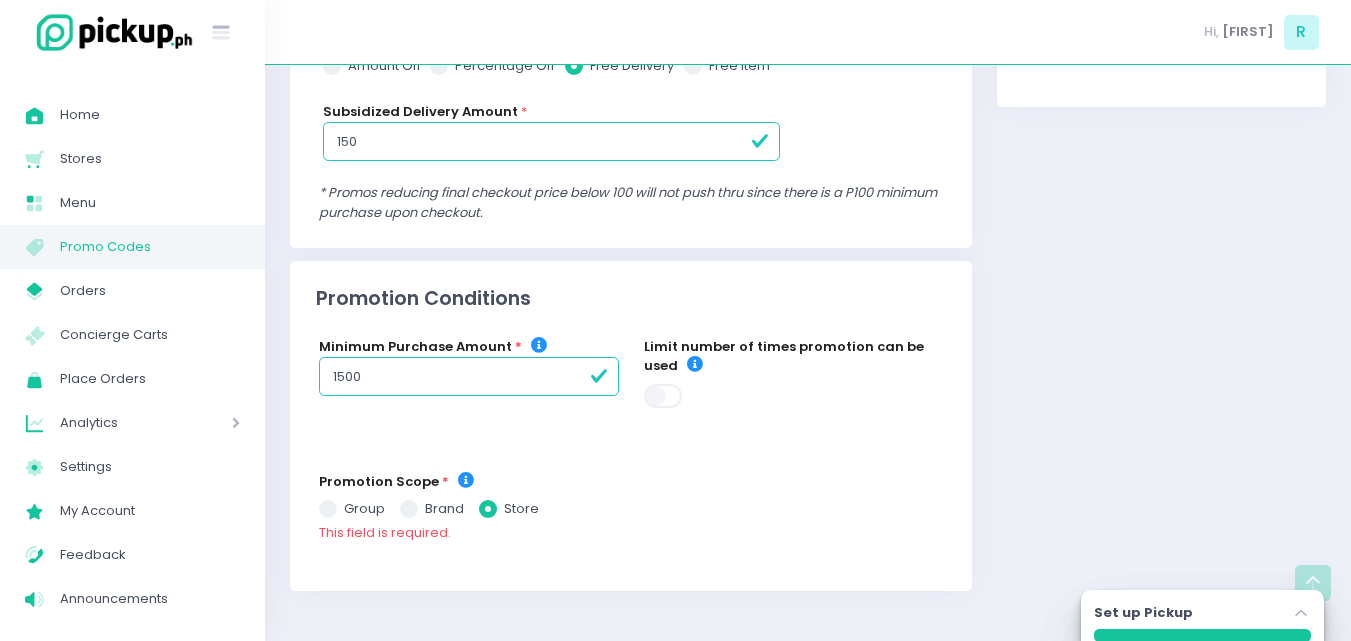 checkbox on "true" 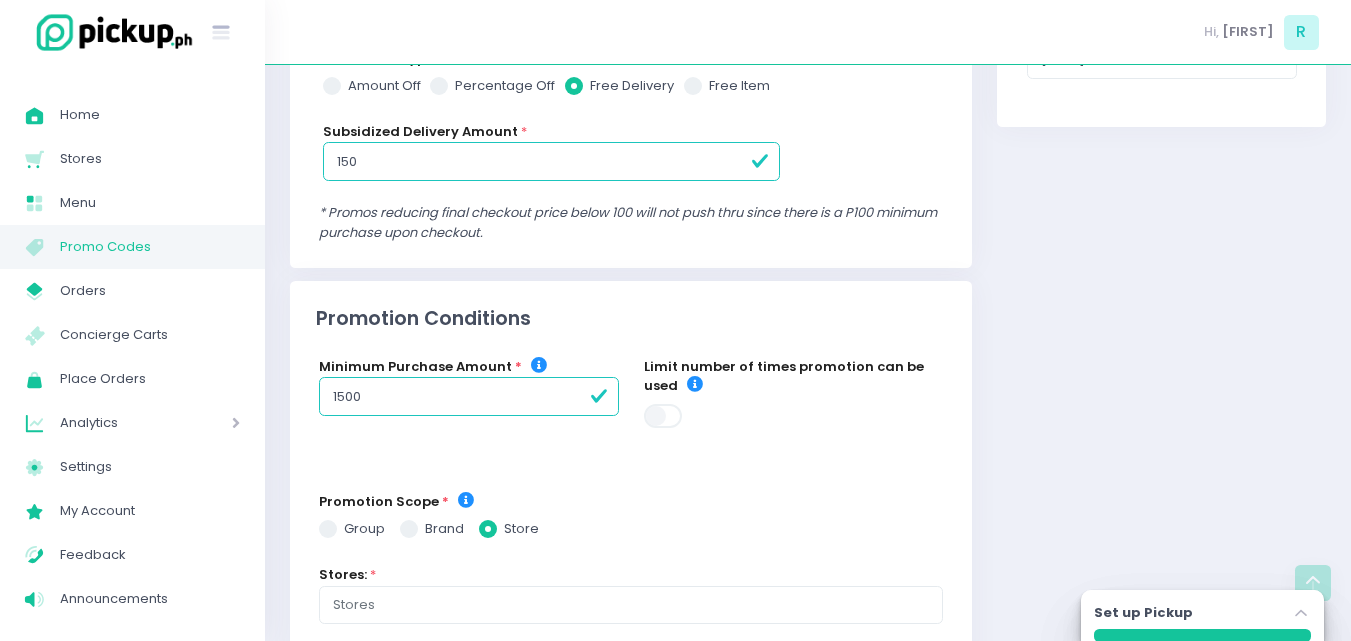 scroll, scrollTop: 552, scrollLeft: 0, axis: vertical 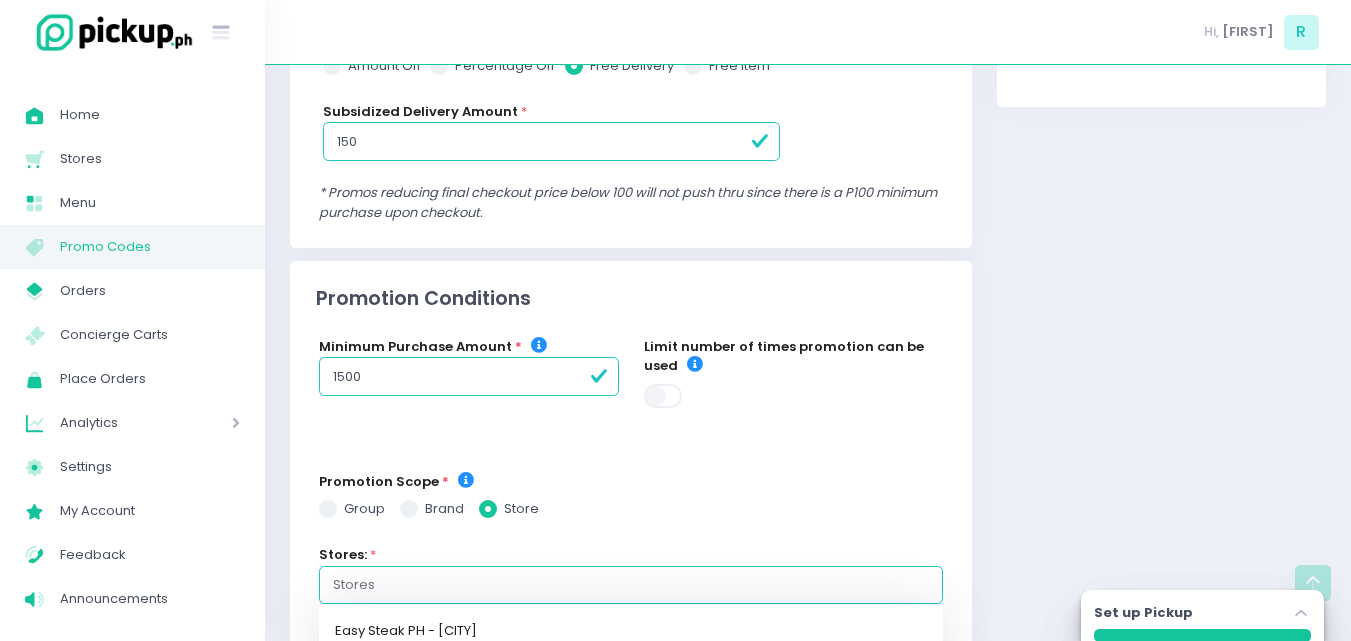 click at bounding box center (631, 585) 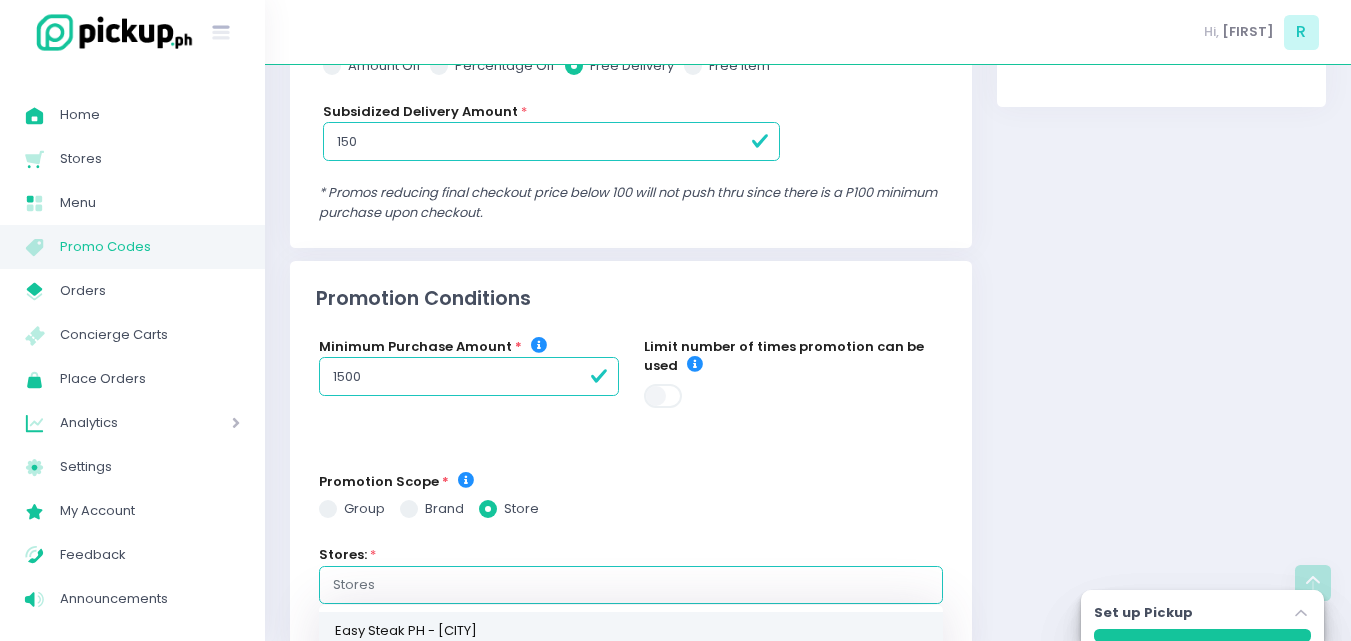 click on "Easy Steak PH - [CITY]" at bounding box center [631, 631] 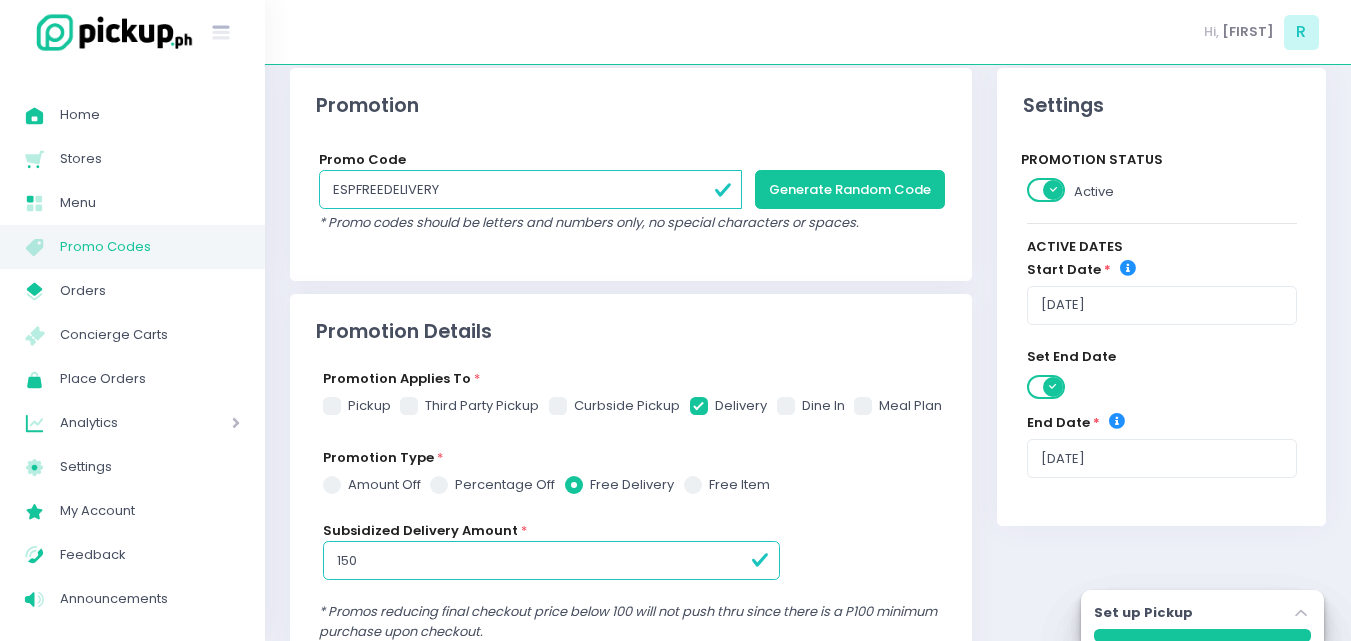 scroll, scrollTop: 0, scrollLeft: 0, axis: both 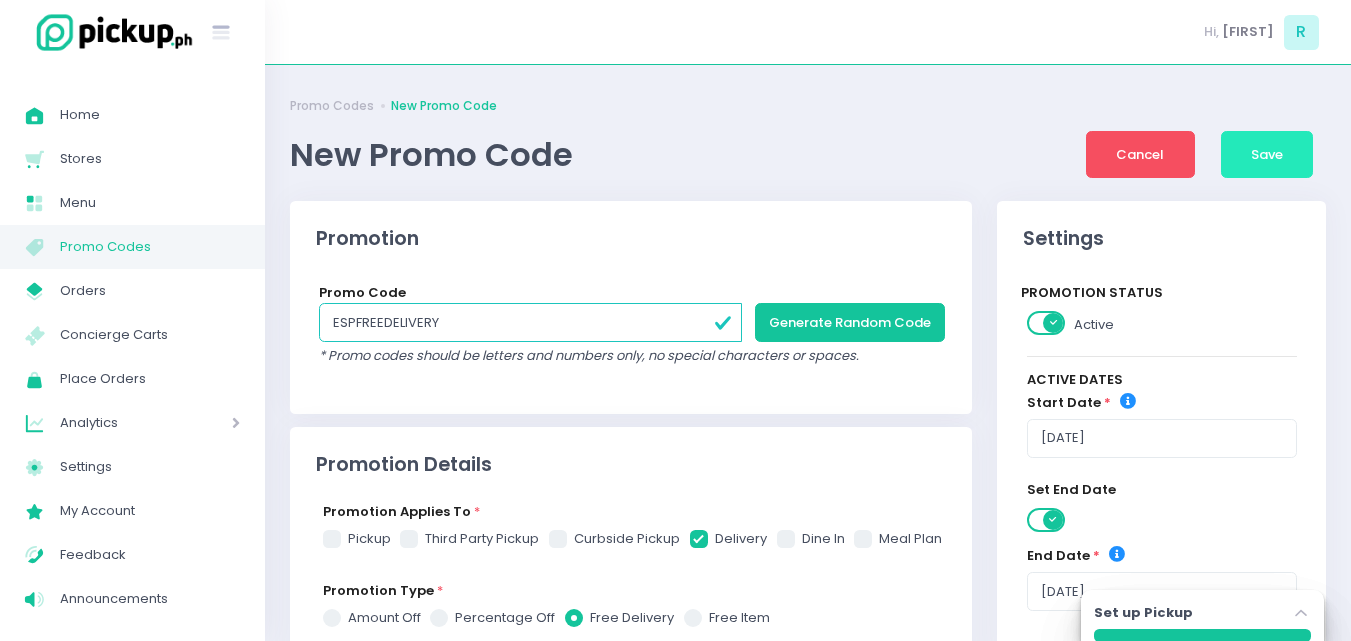 click on "Save" at bounding box center [1267, 155] 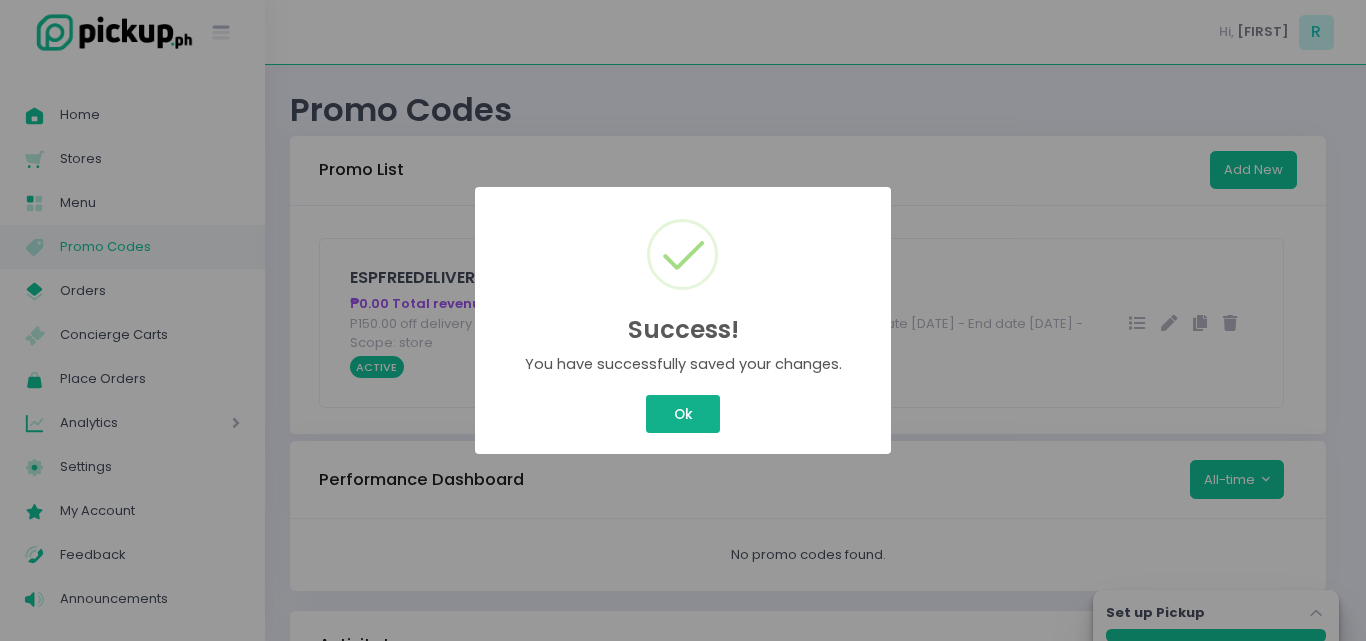 click on "Ok" at bounding box center (683, 414) 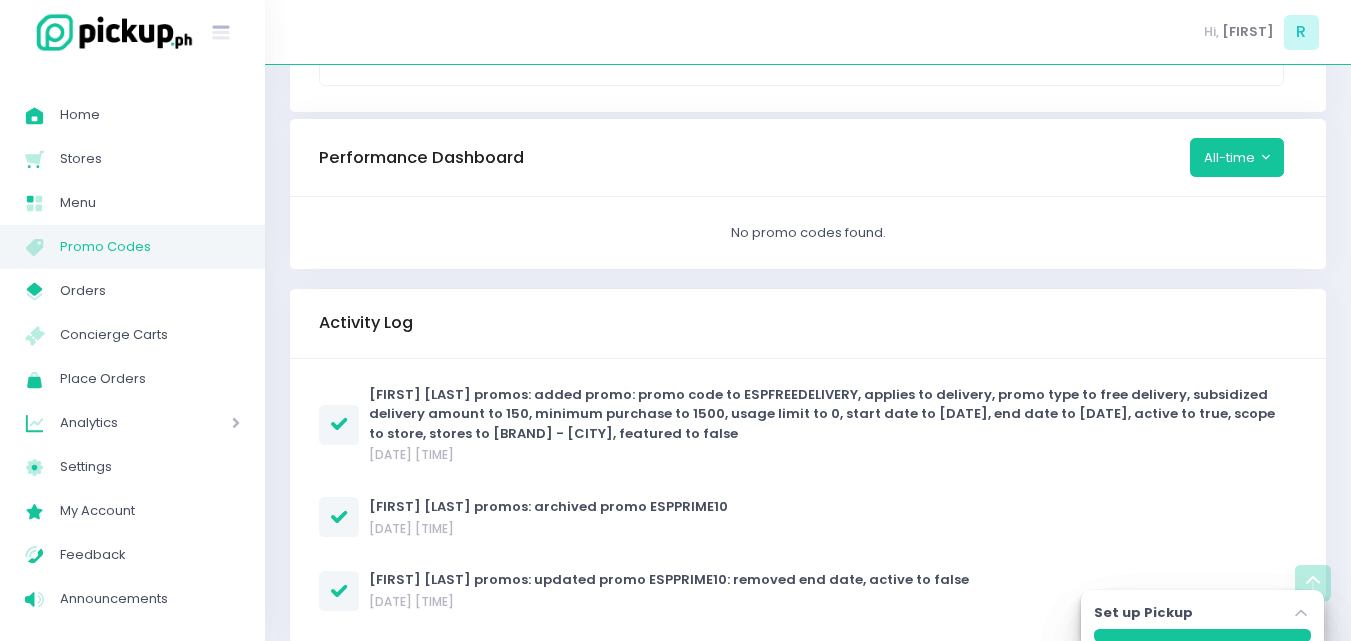 scroll, scrollTop: 0, scrollLeft: 0, axis: both 